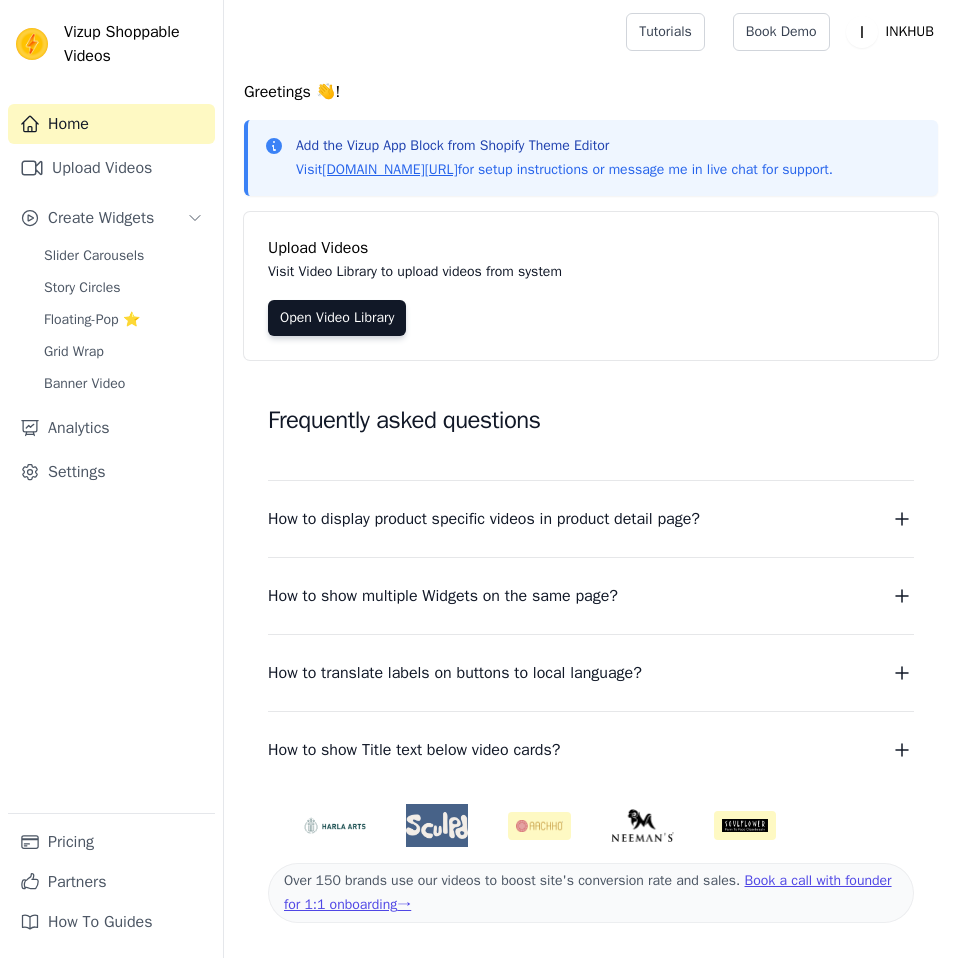 scroll, scrollTop: 0, scrollLeft: 0, axis: both 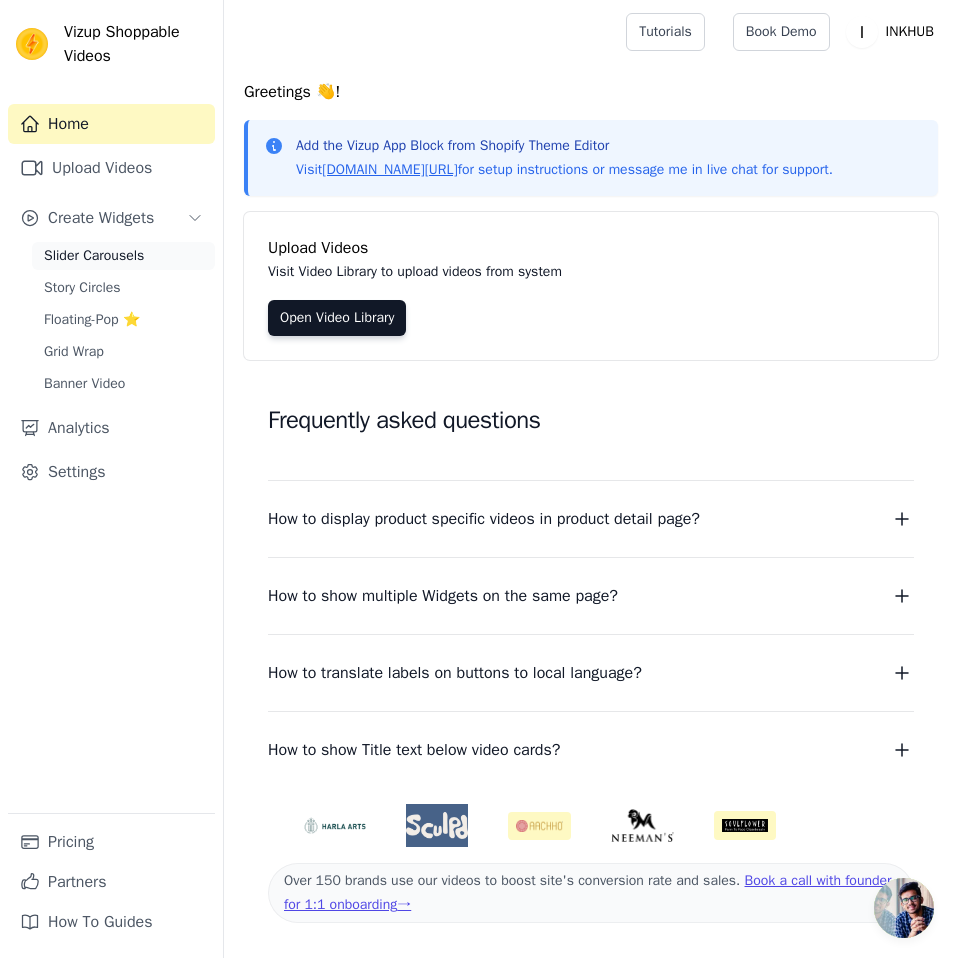 click on "Slider Carousels" at bounding box center (123, 256) 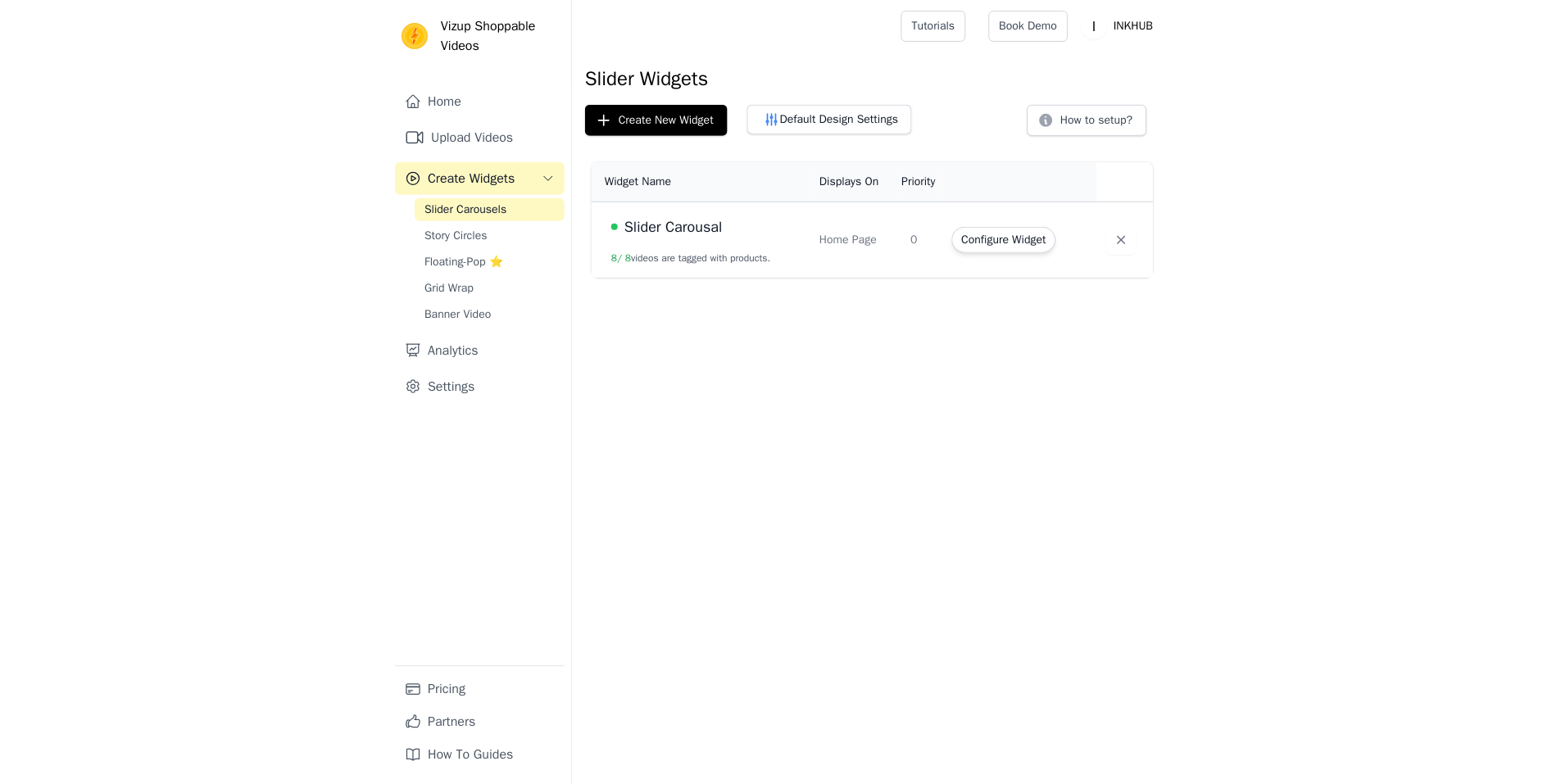 scroll, scrollTop: 0, scrollLeft: 0, axis: both 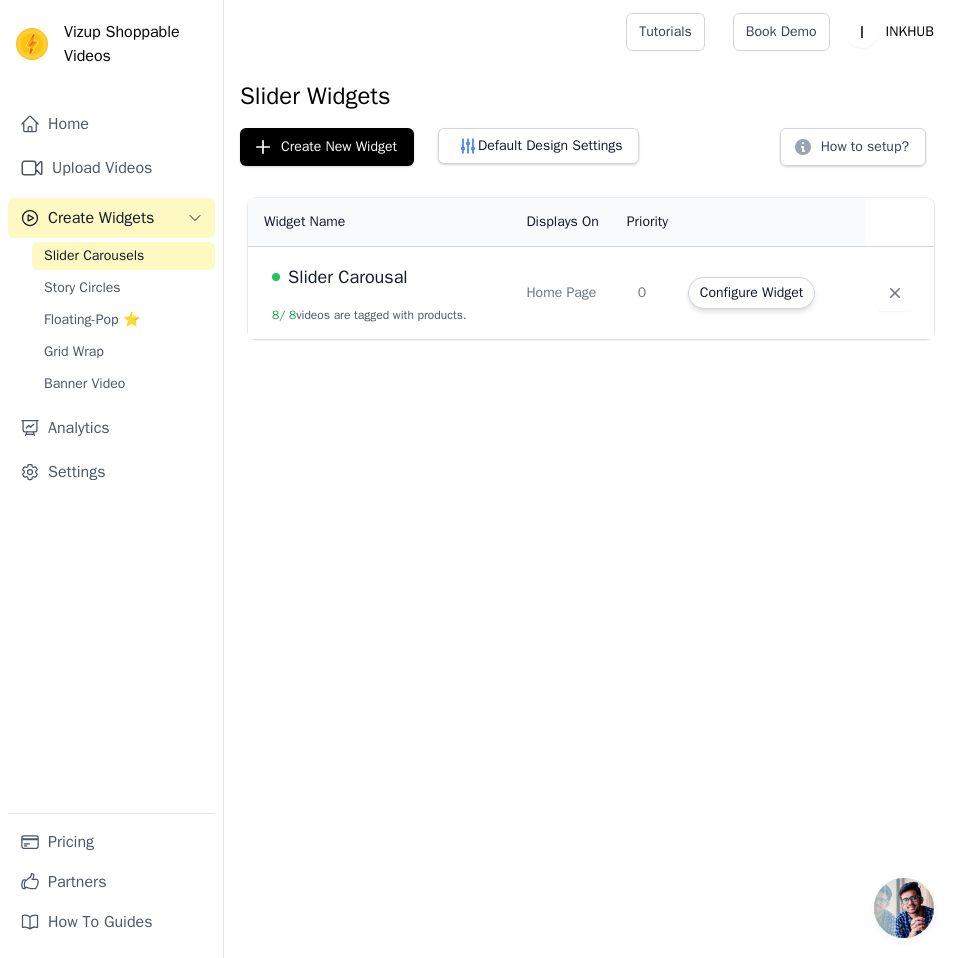 click on "Slider Carousal" at bounding box center [348, 277] 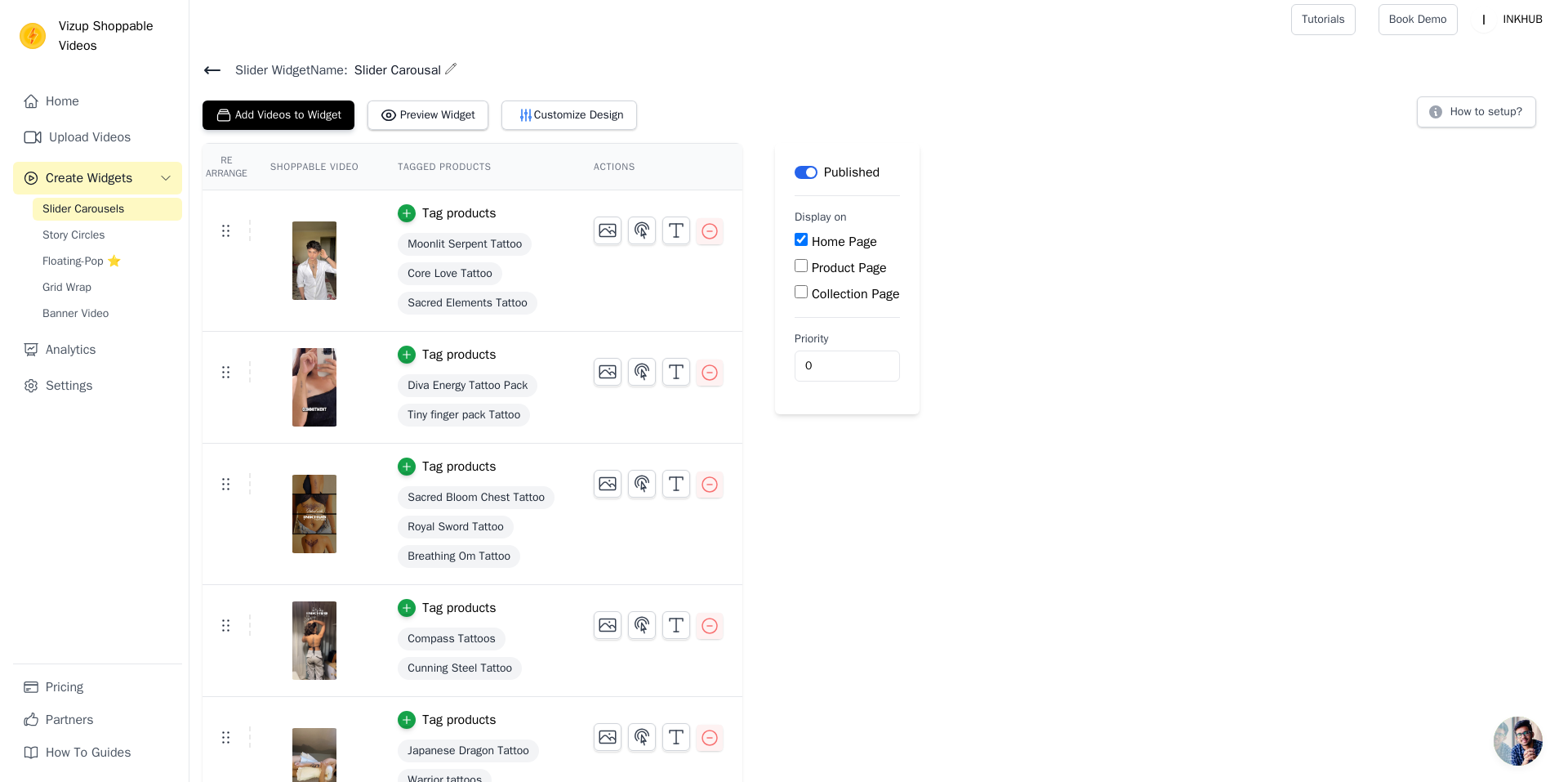 scroll, scrollTop: 0, scrollLeft: 0, axis: both 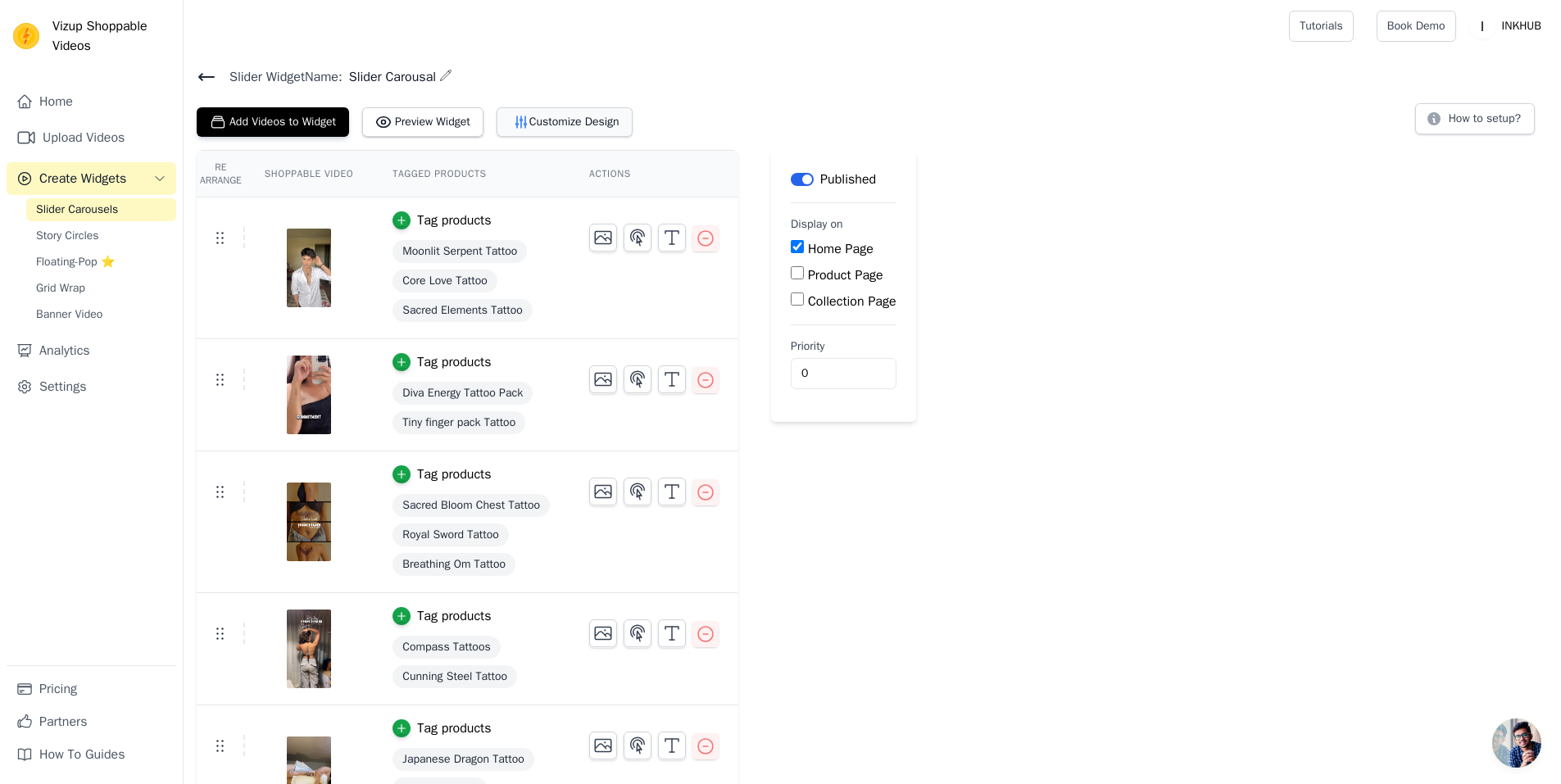 click on "Customize Design" at bounding box center [565, 122] 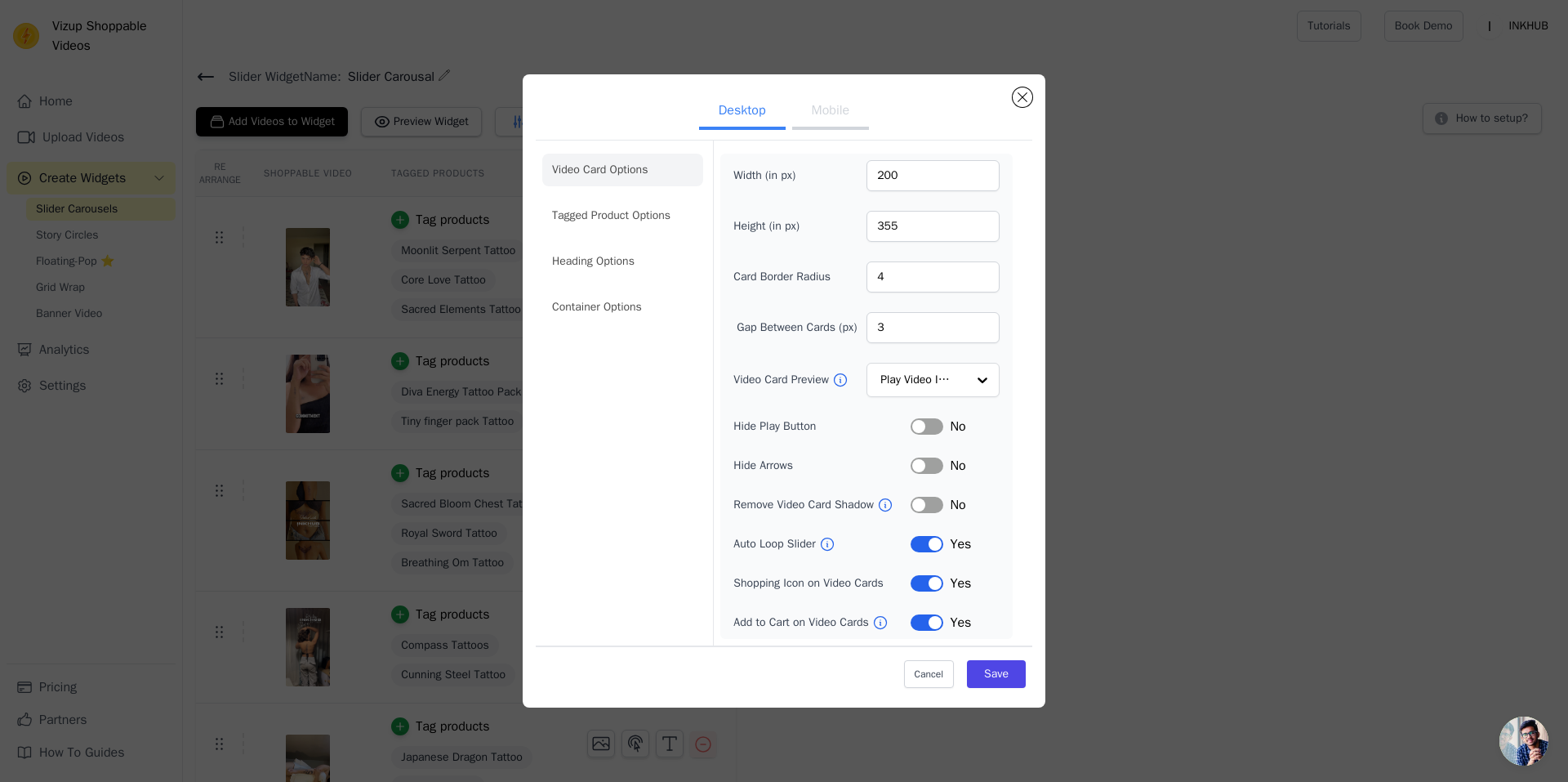 click on "Mobile" at bounding box center [831, 112] 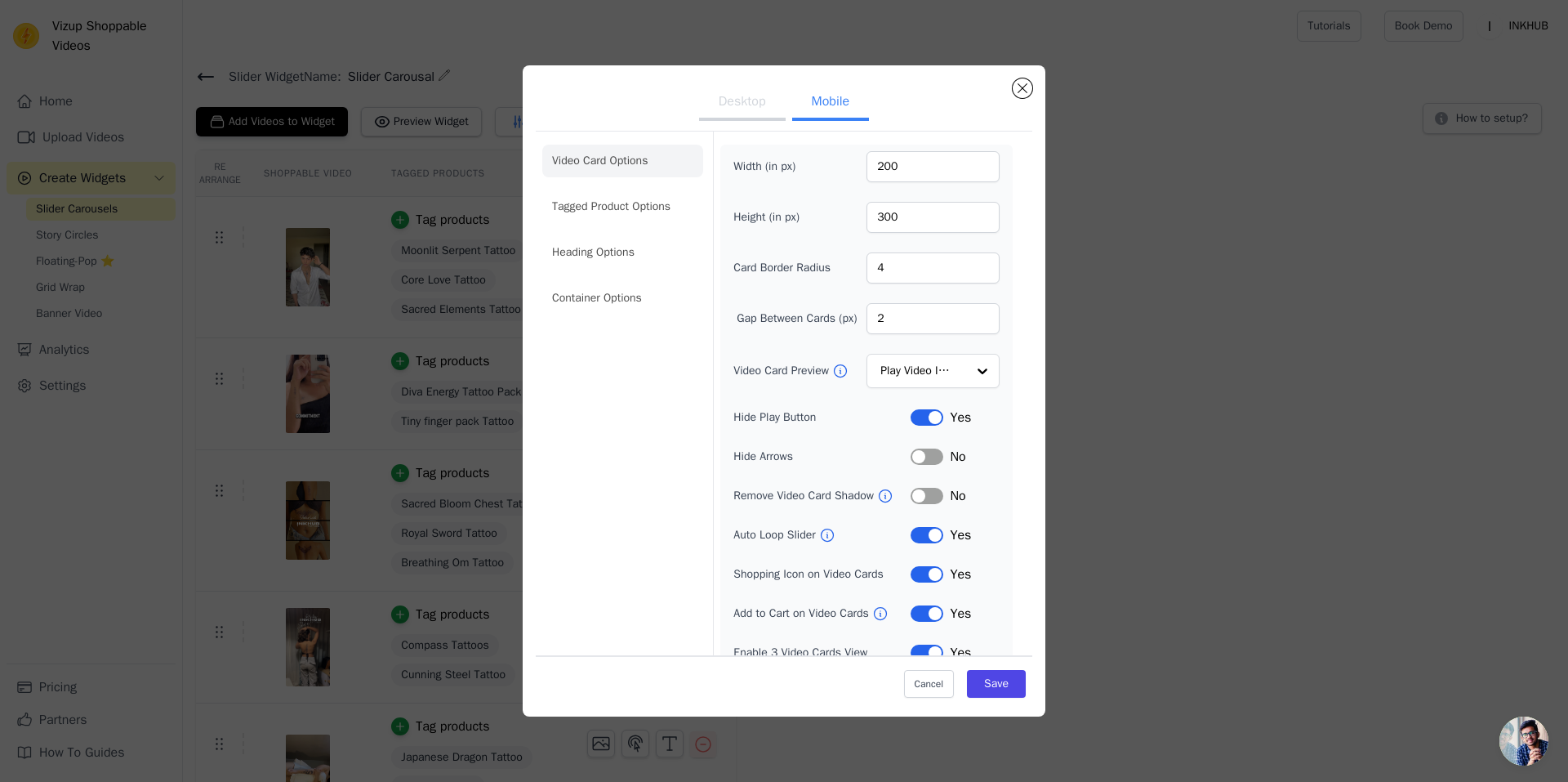 click on "Video Card Options Tagged Product Options Heading Options Container Options   Width (in px)   200   Height (in px)   300   Card Border Radius   4   Gap Between Cards (px)   2   Video Card Preview           Play Video In Loop               Hide Play Button   Label     Yes   Hide Arrows   Label     No   Remove Video Card Shadow     Label     No   Auto Loop Slider     Label     Yes   Shopping Icon on Video Cards   Label     Yes   Add to Cart on Video Cards     Label     Yes   Enable 3 Video Cards View   Label     Yes   Cancel     Save" at bounding box center (784, 426) 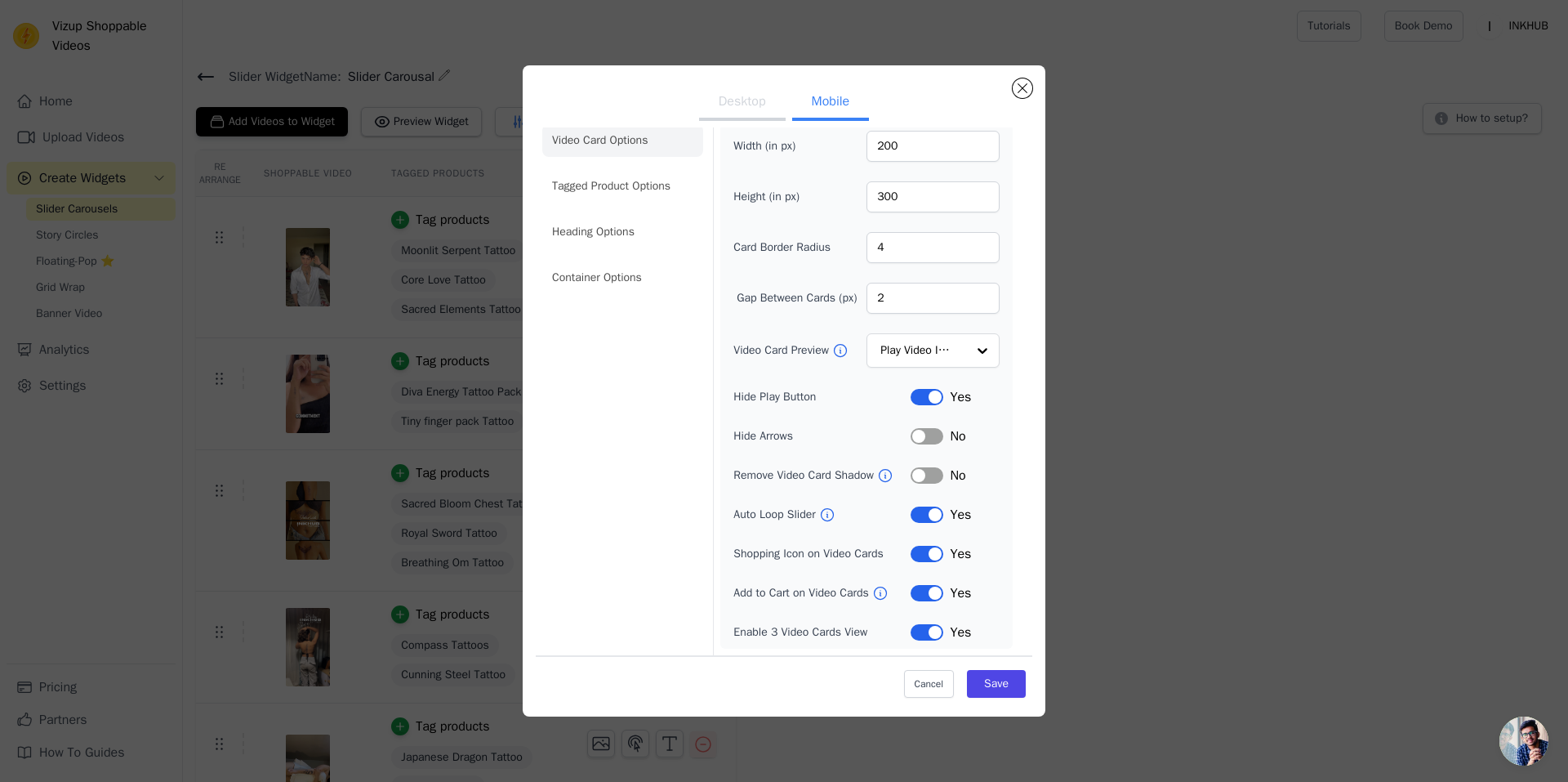 scroll, scrollTop: 0, scrollLeft: 0, axis: both 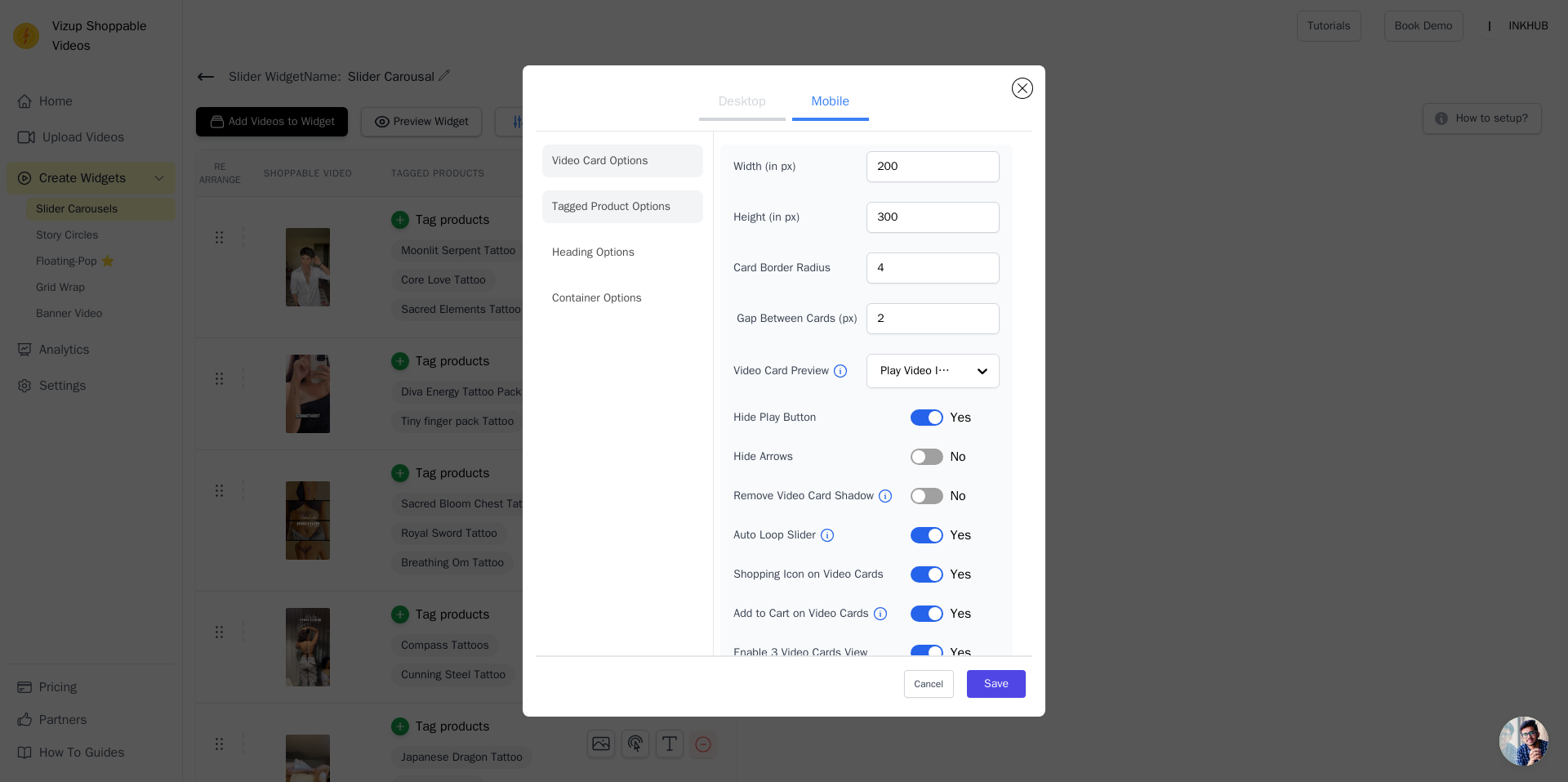 click on "Tagged Product Options" 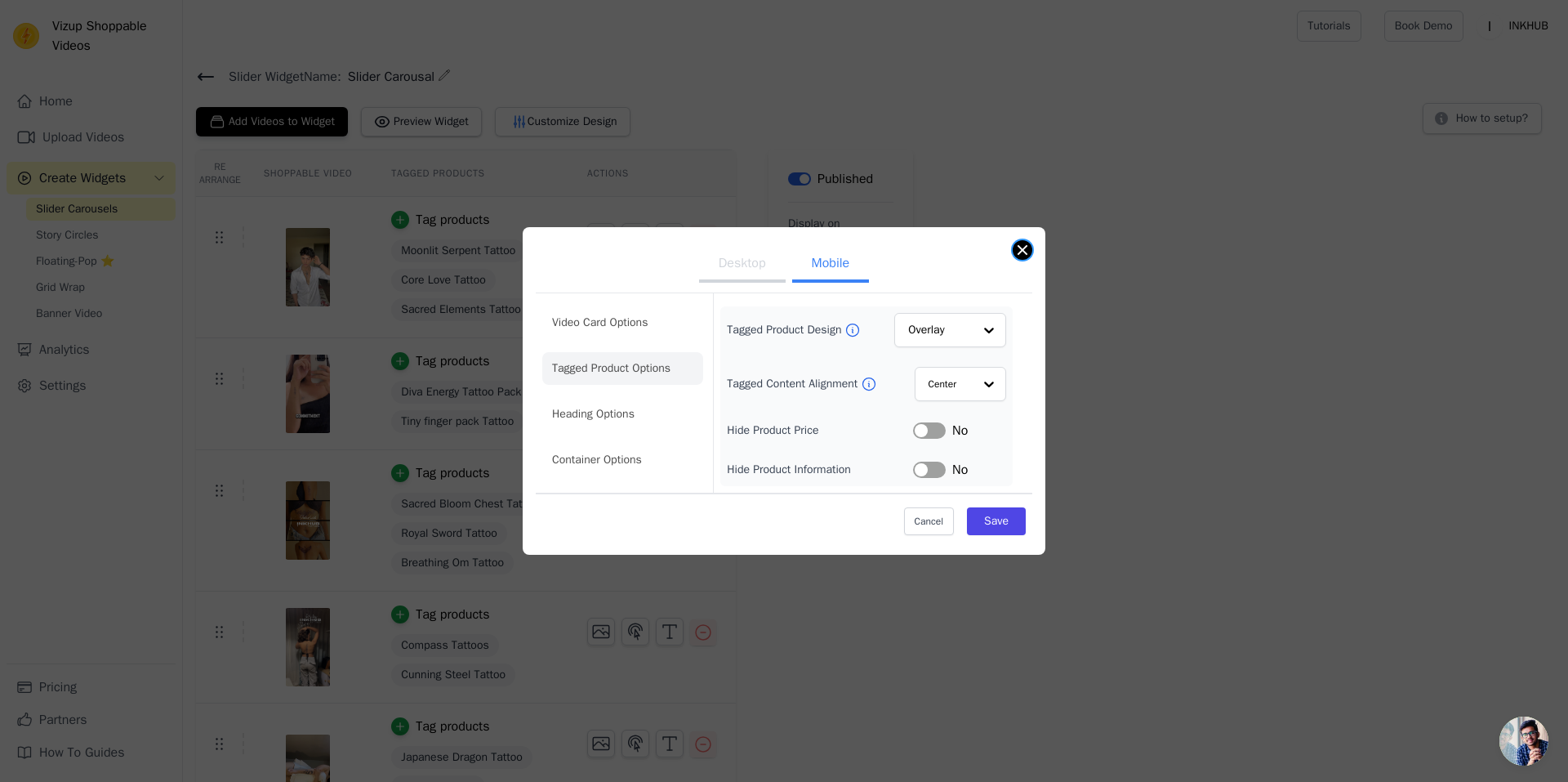 click at bounding box center (1022, 250) 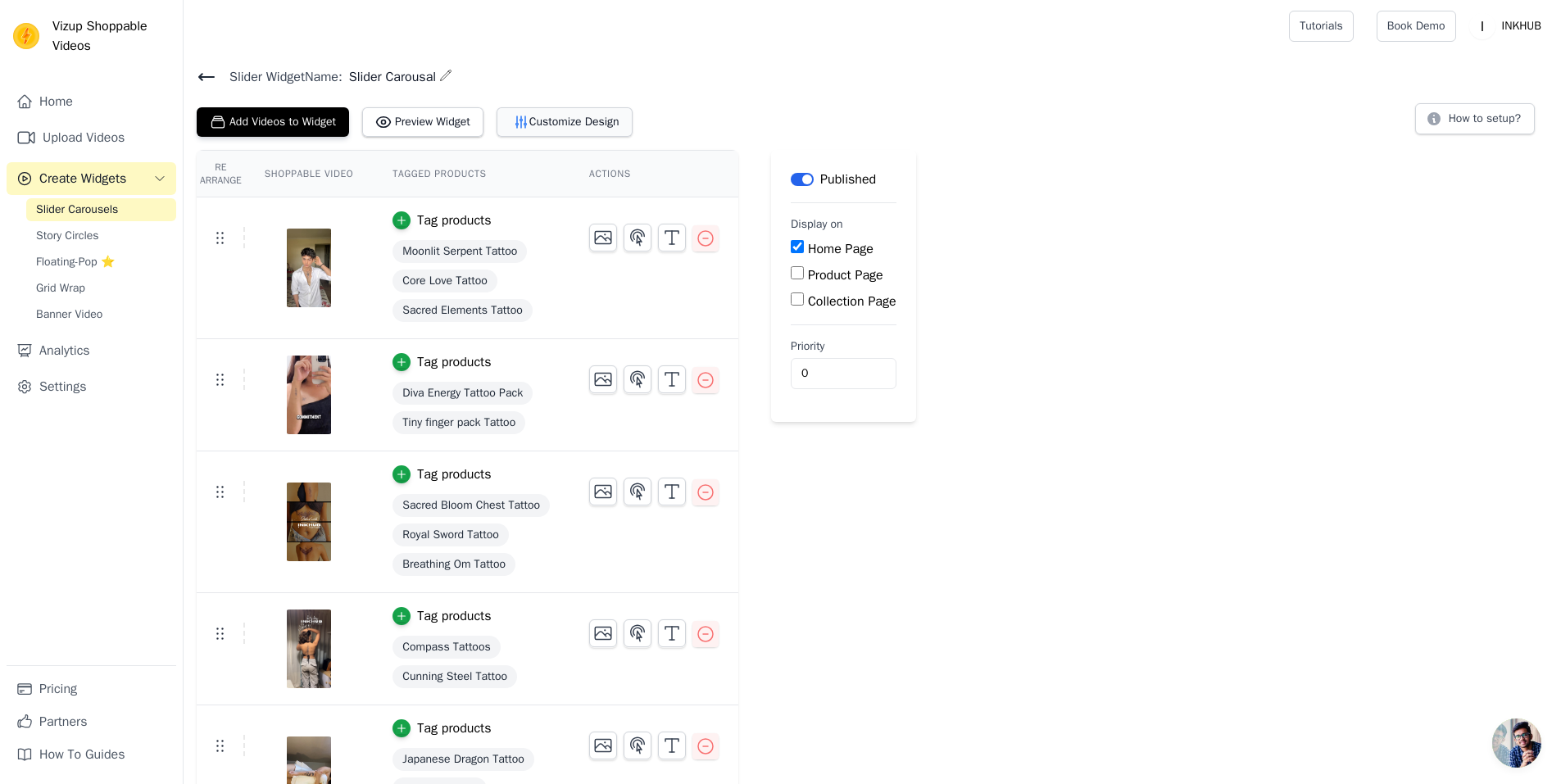 click on "Customize Design" at bounding box center [565, 122] 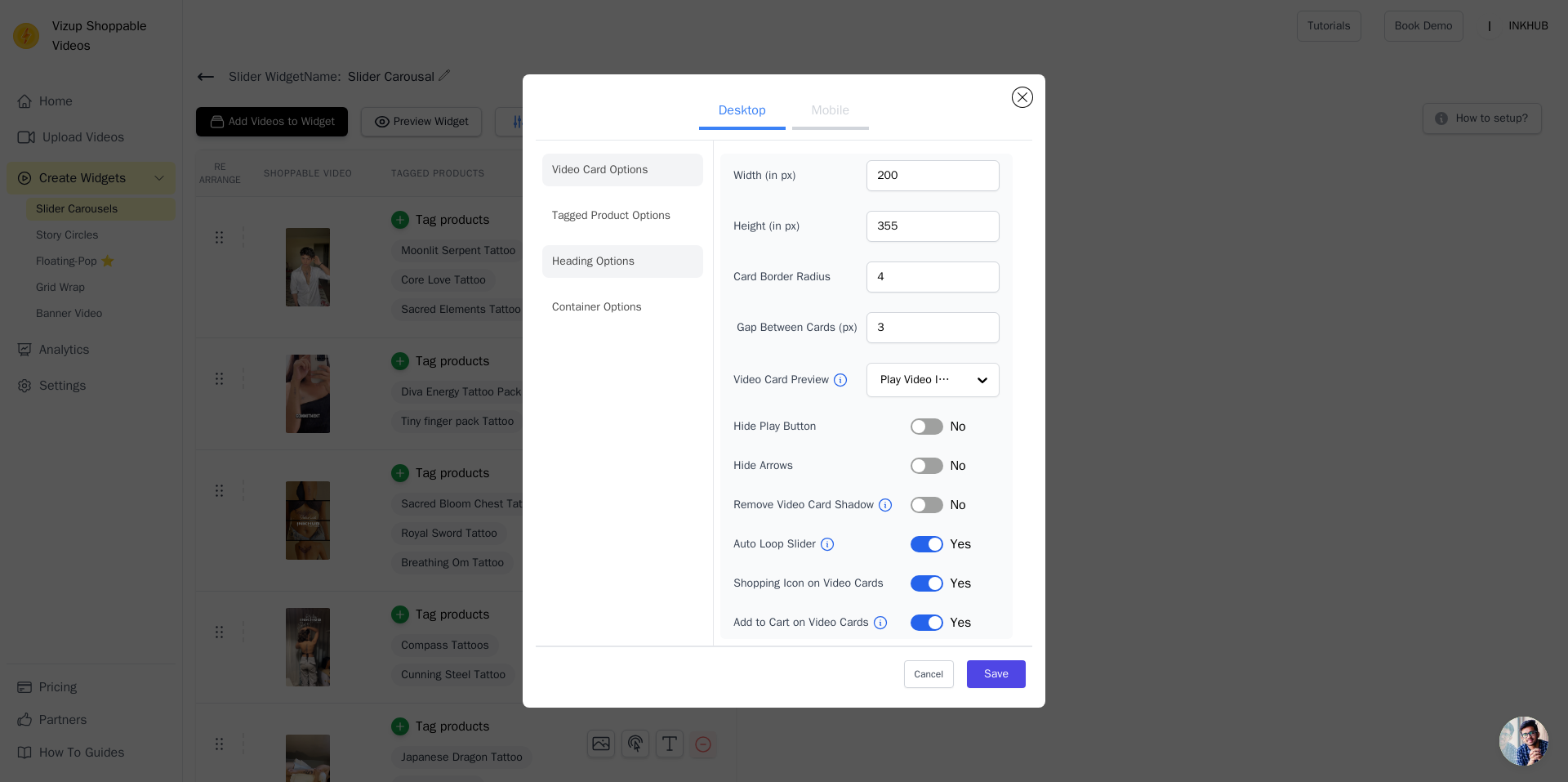 click on "Heading Options" 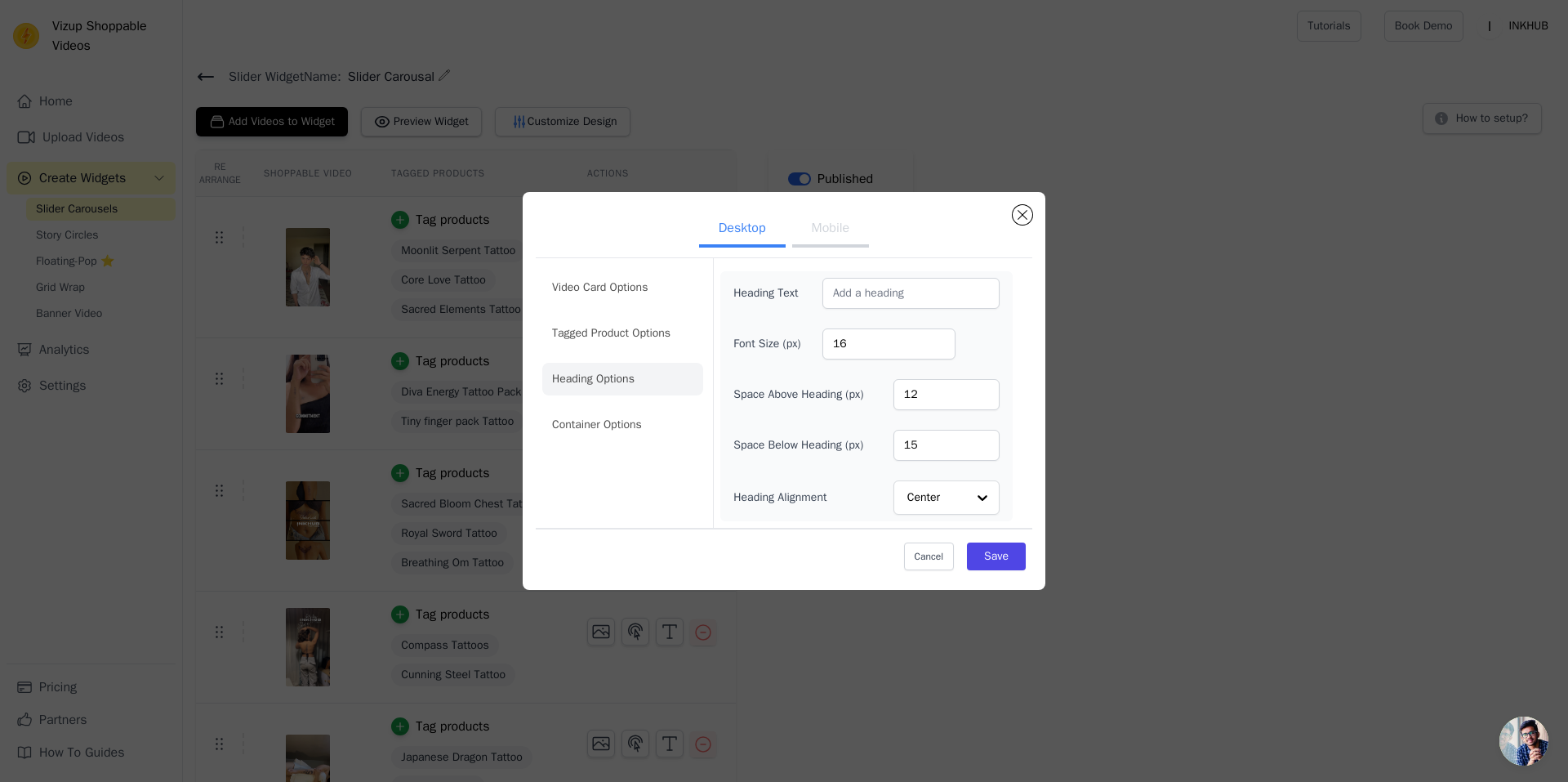 click on "Desktop Mobile" at bounding box center [784, 230] 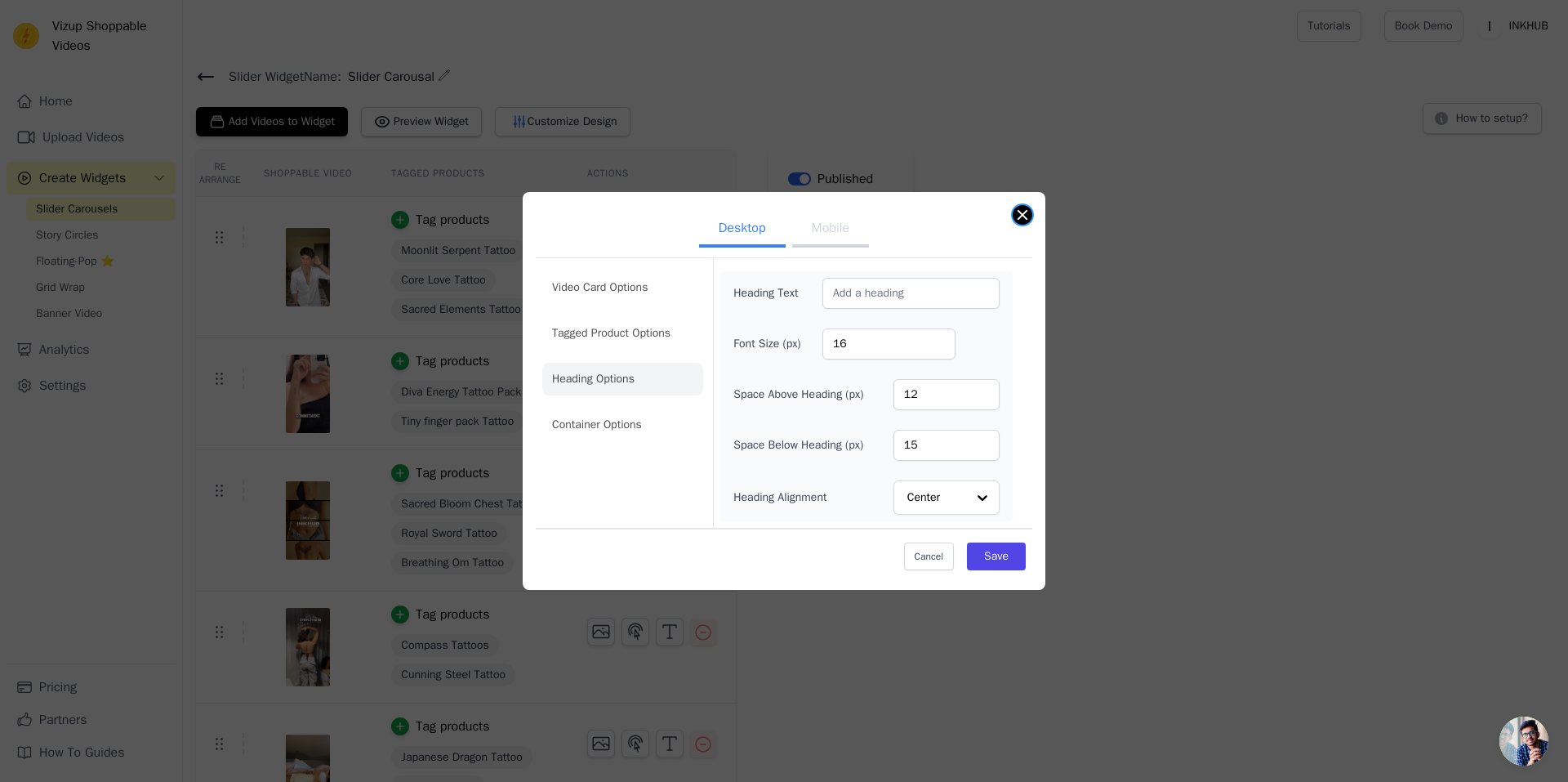 click at bounding box center (1022, 215) 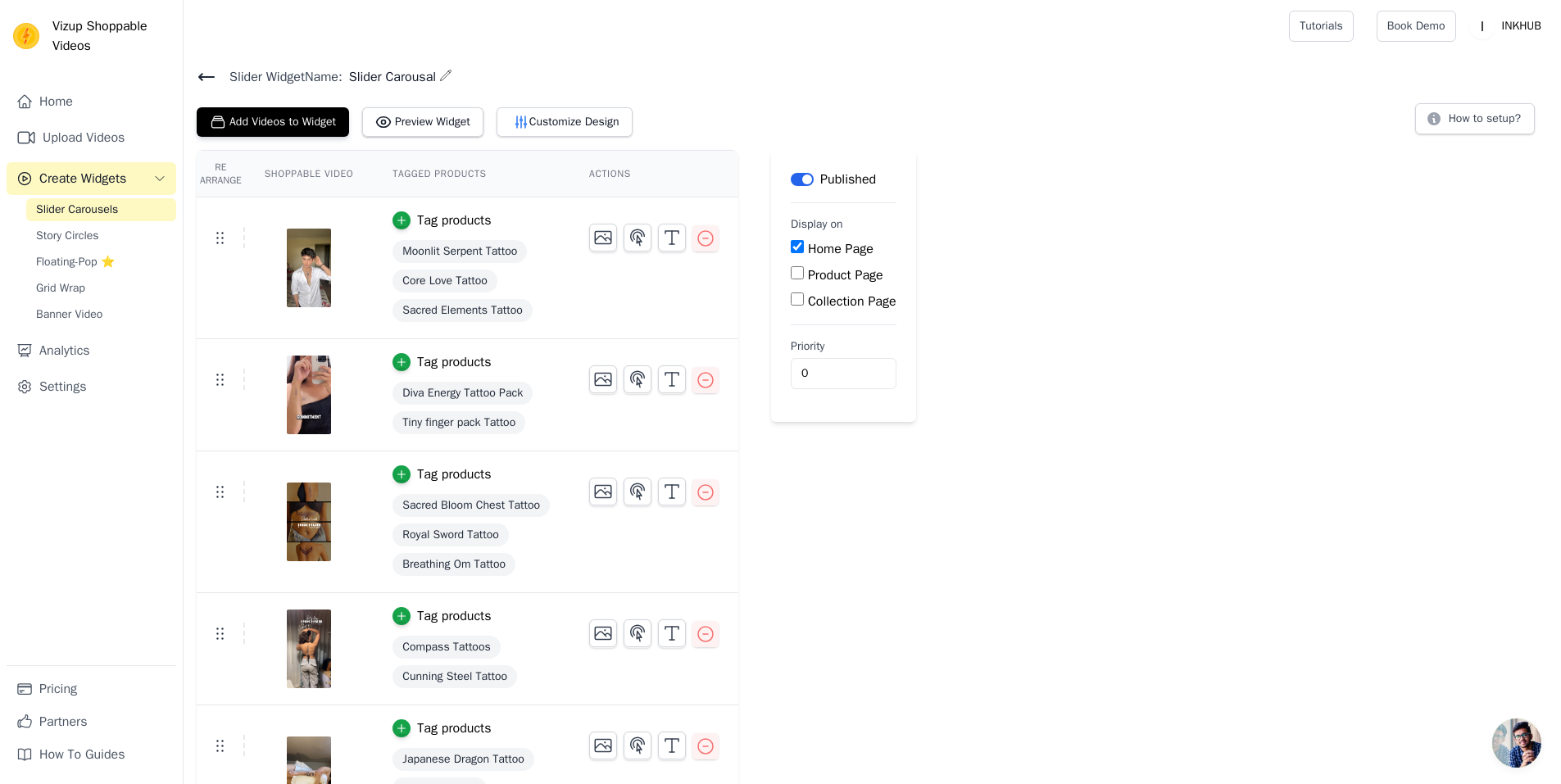 click on "Slider Carousels" at bounding box center [77, 210] 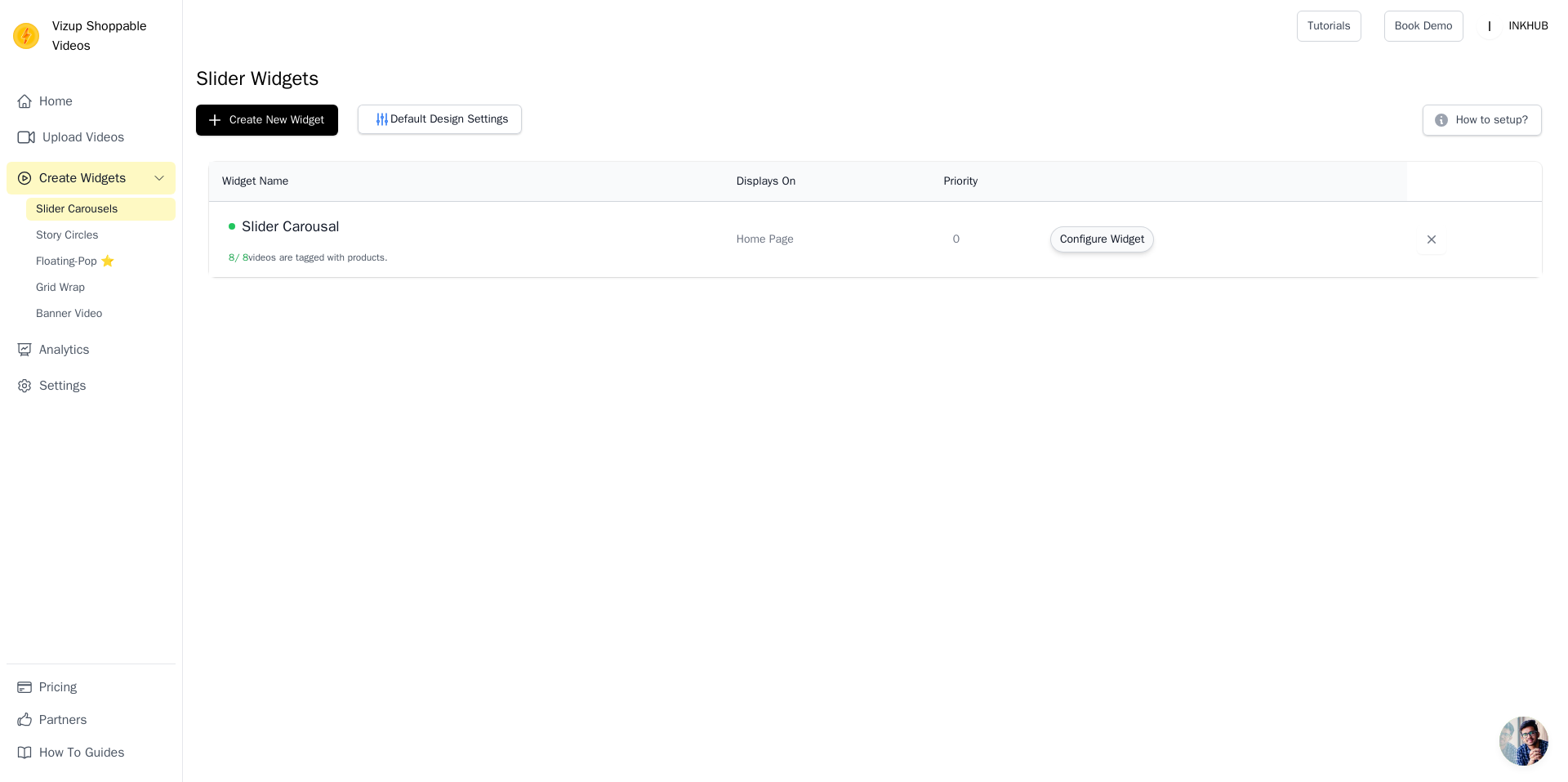 click on "Configure Widget" at bounding box center [1102, 239] 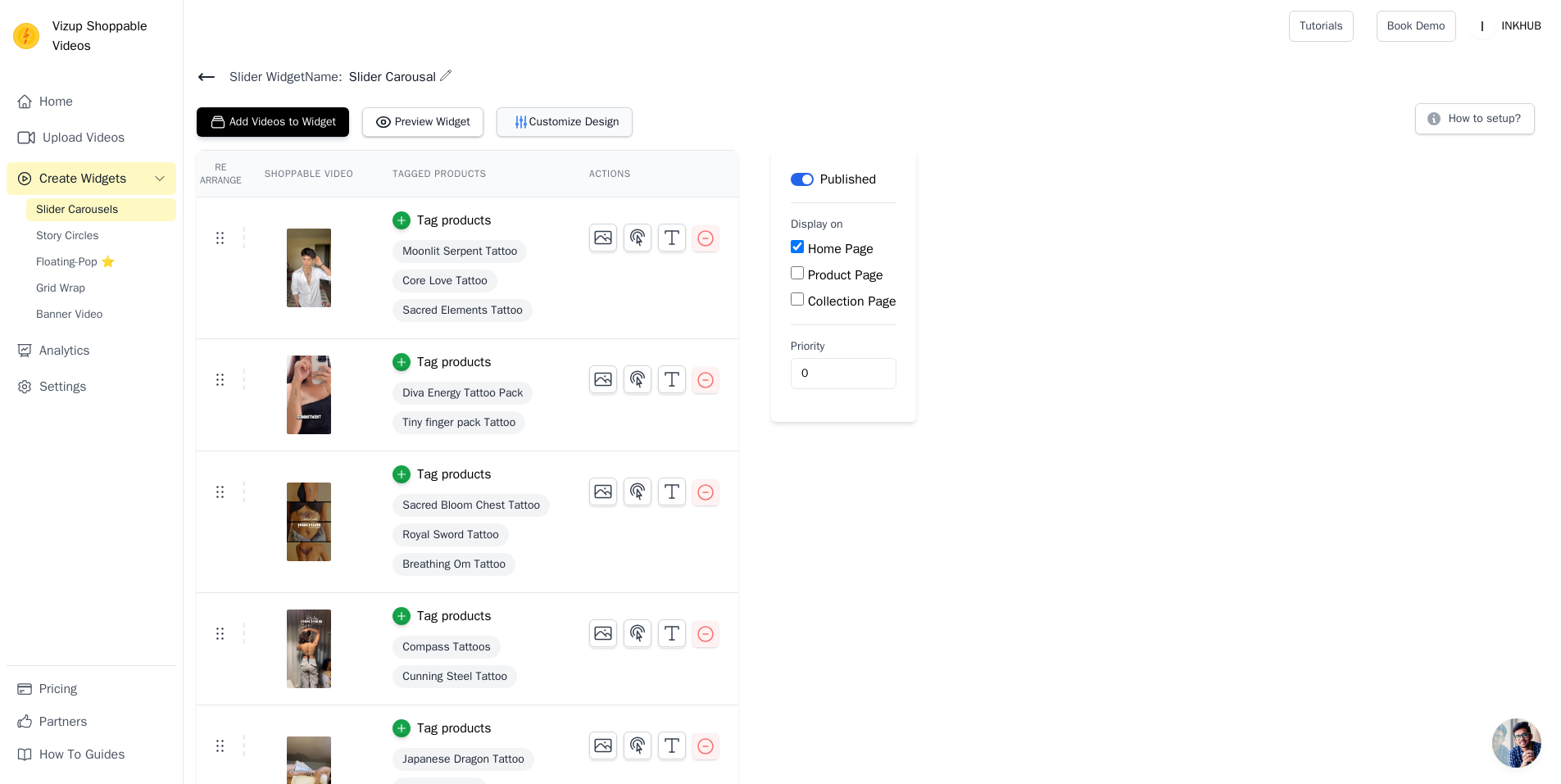 click on "Customize Design" at bounding box center (565, 122) 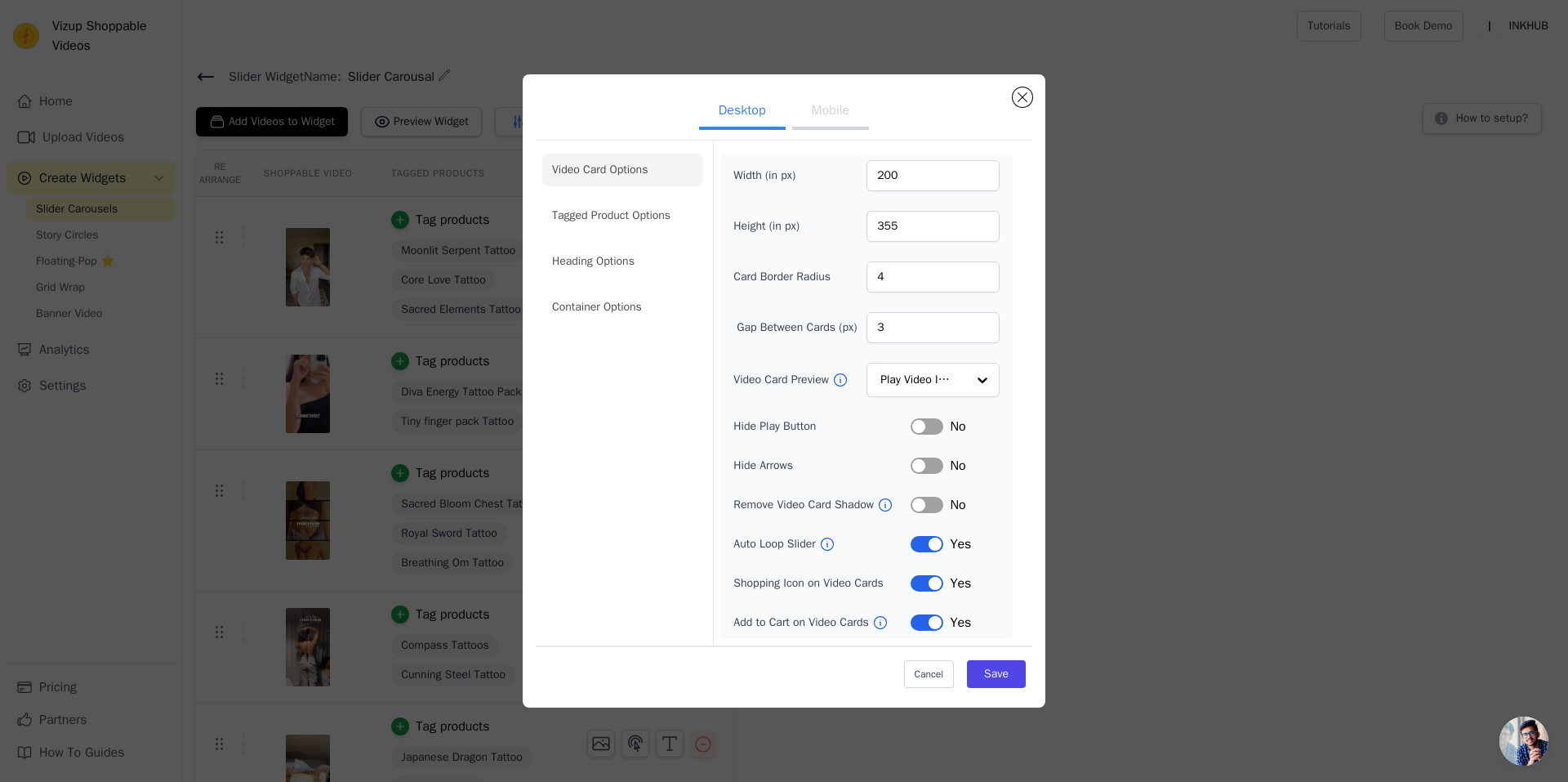 click on "Mobile" at bounding box center (831, 112) 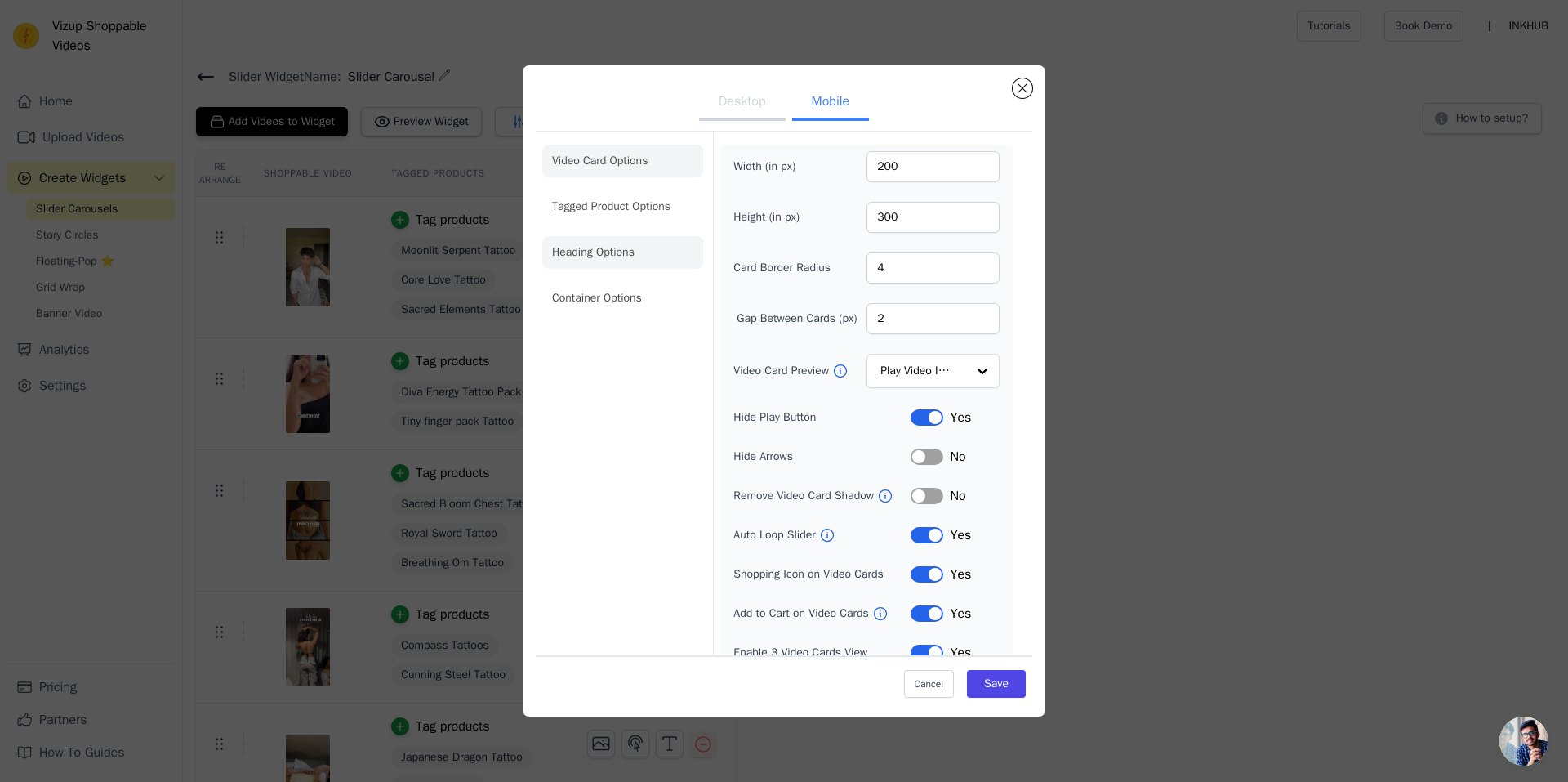 click on "Heading Options" 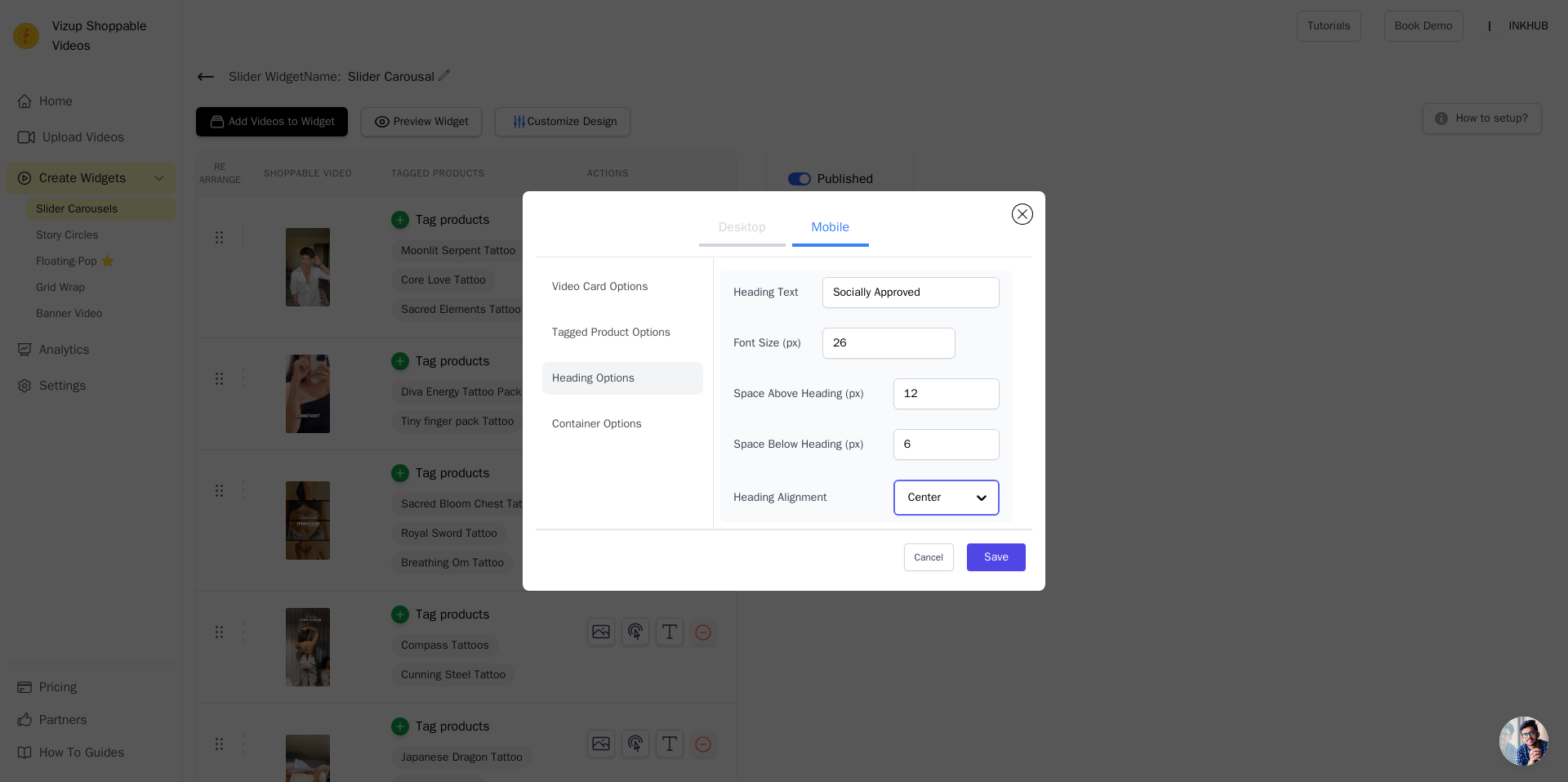click on "Heading Alignment" 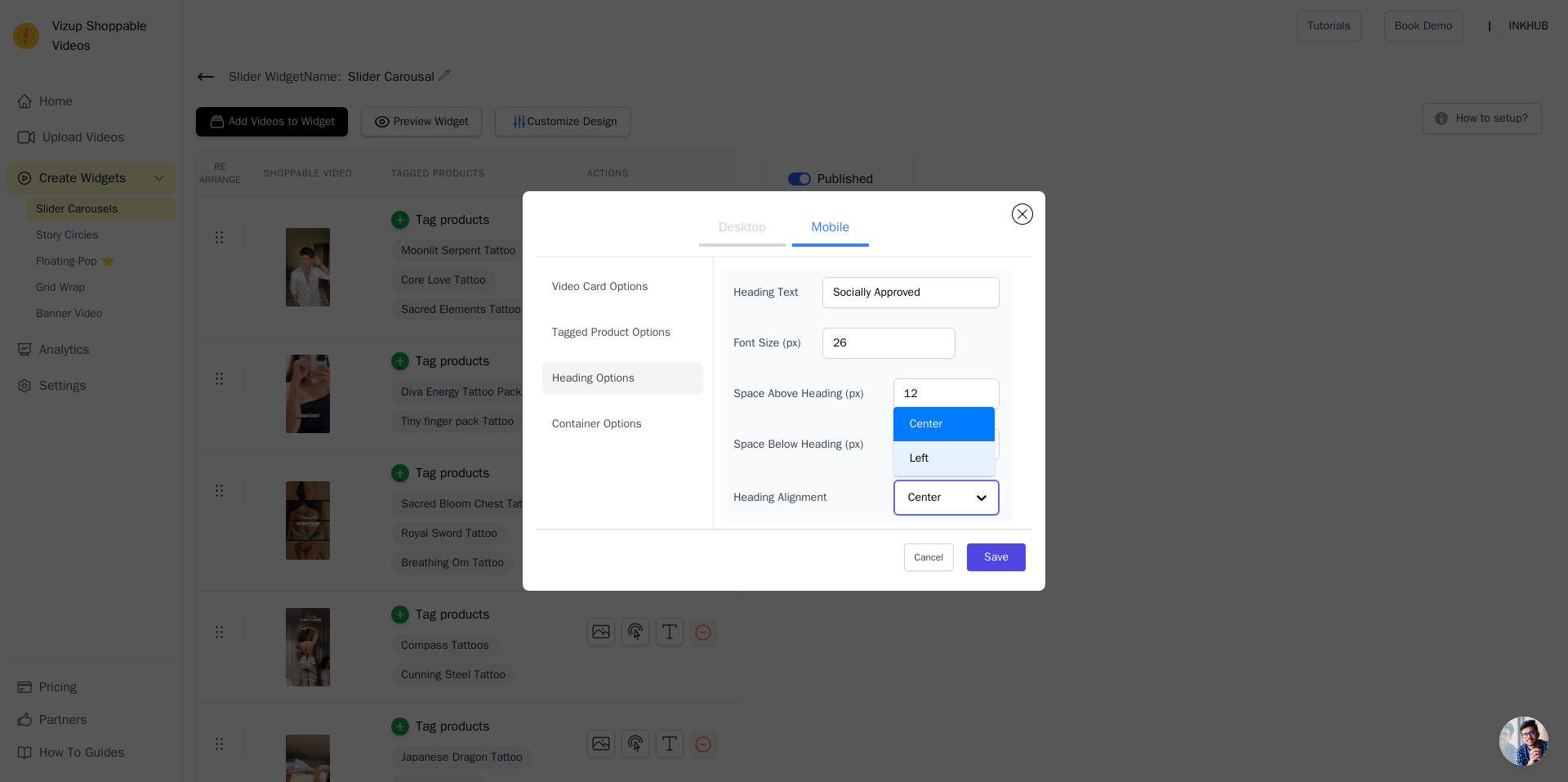 click on "Left" at bounding box center [944, 458] 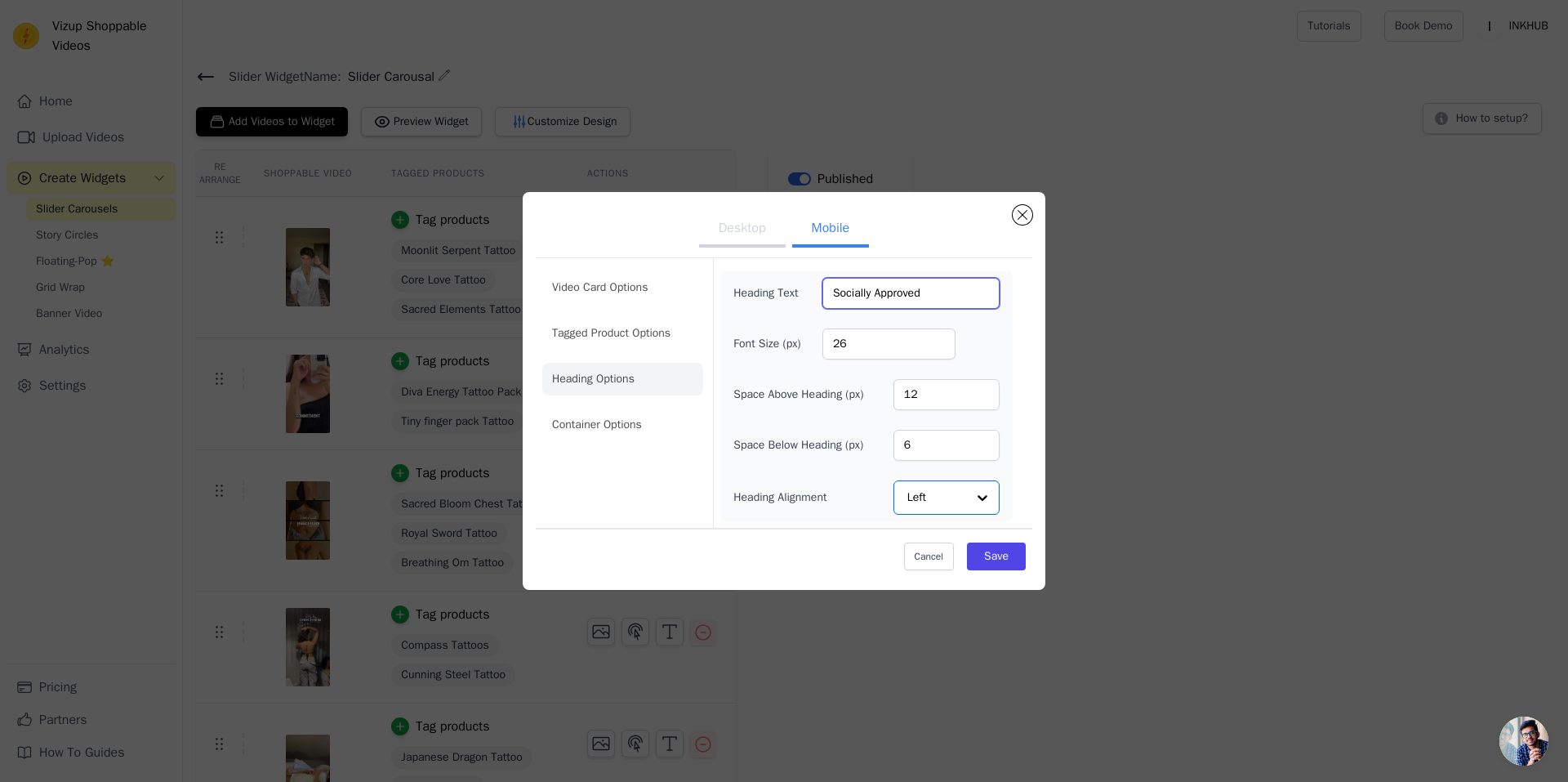 click on "Socially Approved" at bounding box center (911, 293) 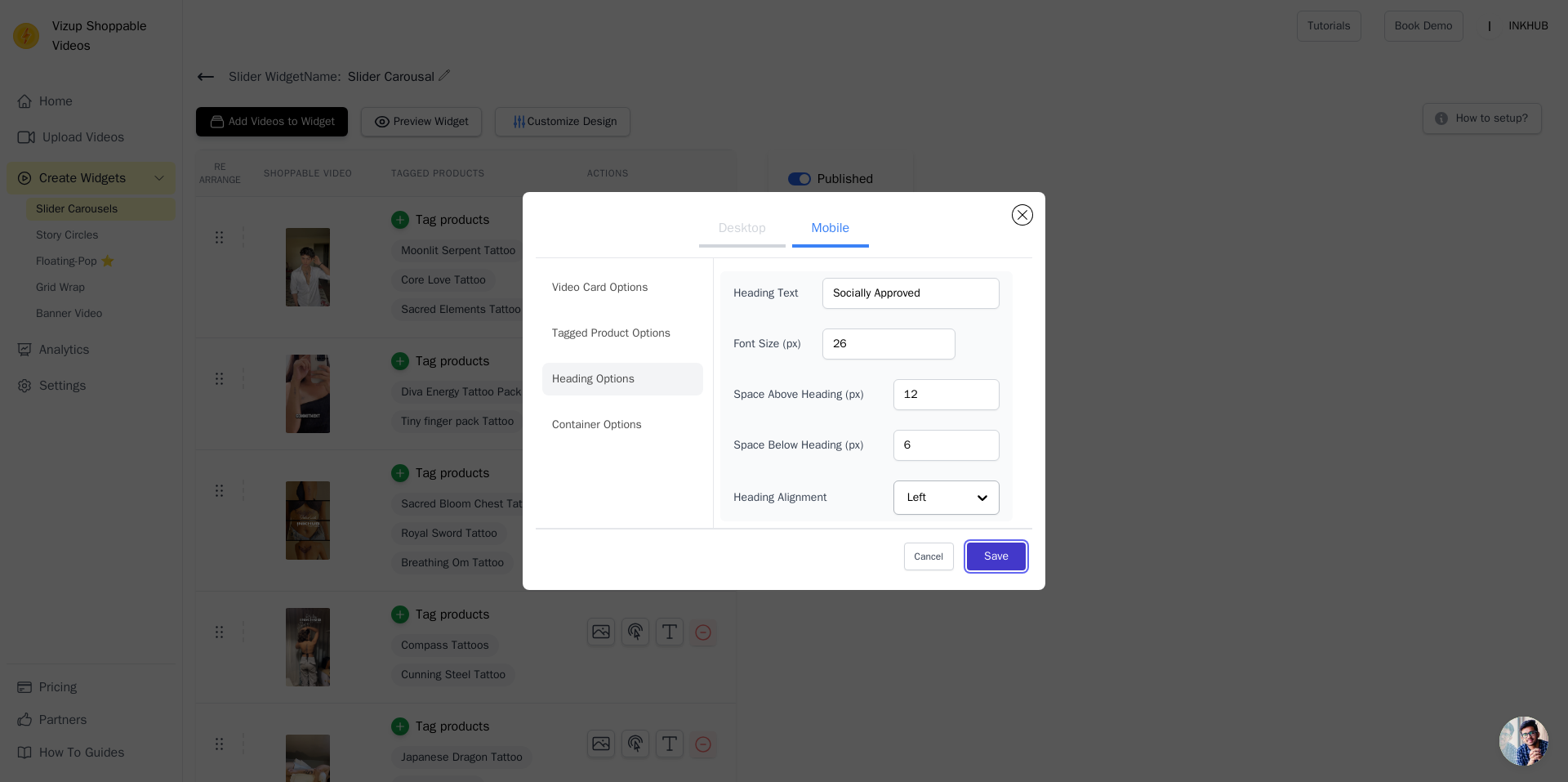 click on "Save" at bounding box center (996, 556) 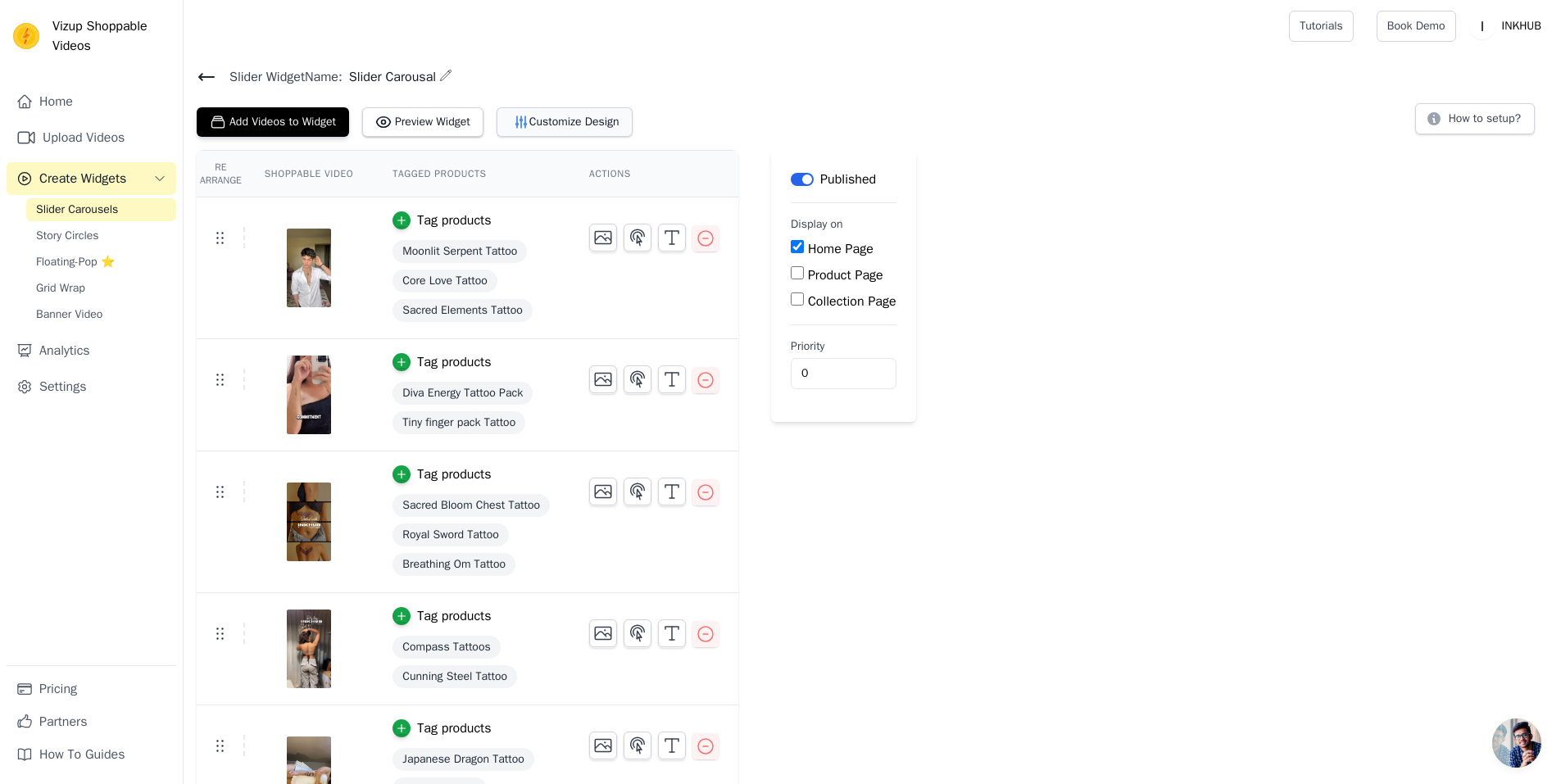 click on "Customize Design" at bounding box center (565, 122) 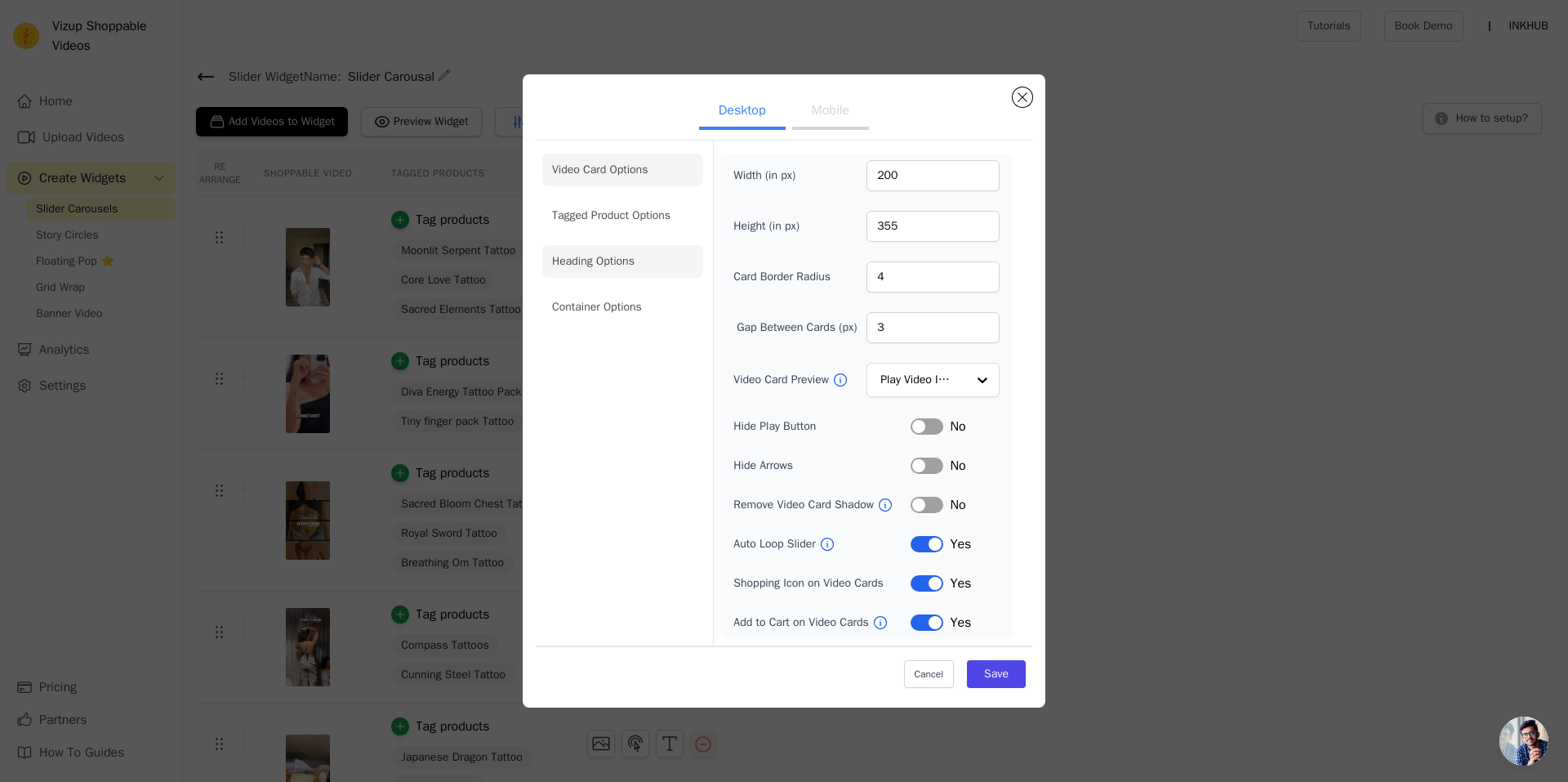 click on "Heading Options" 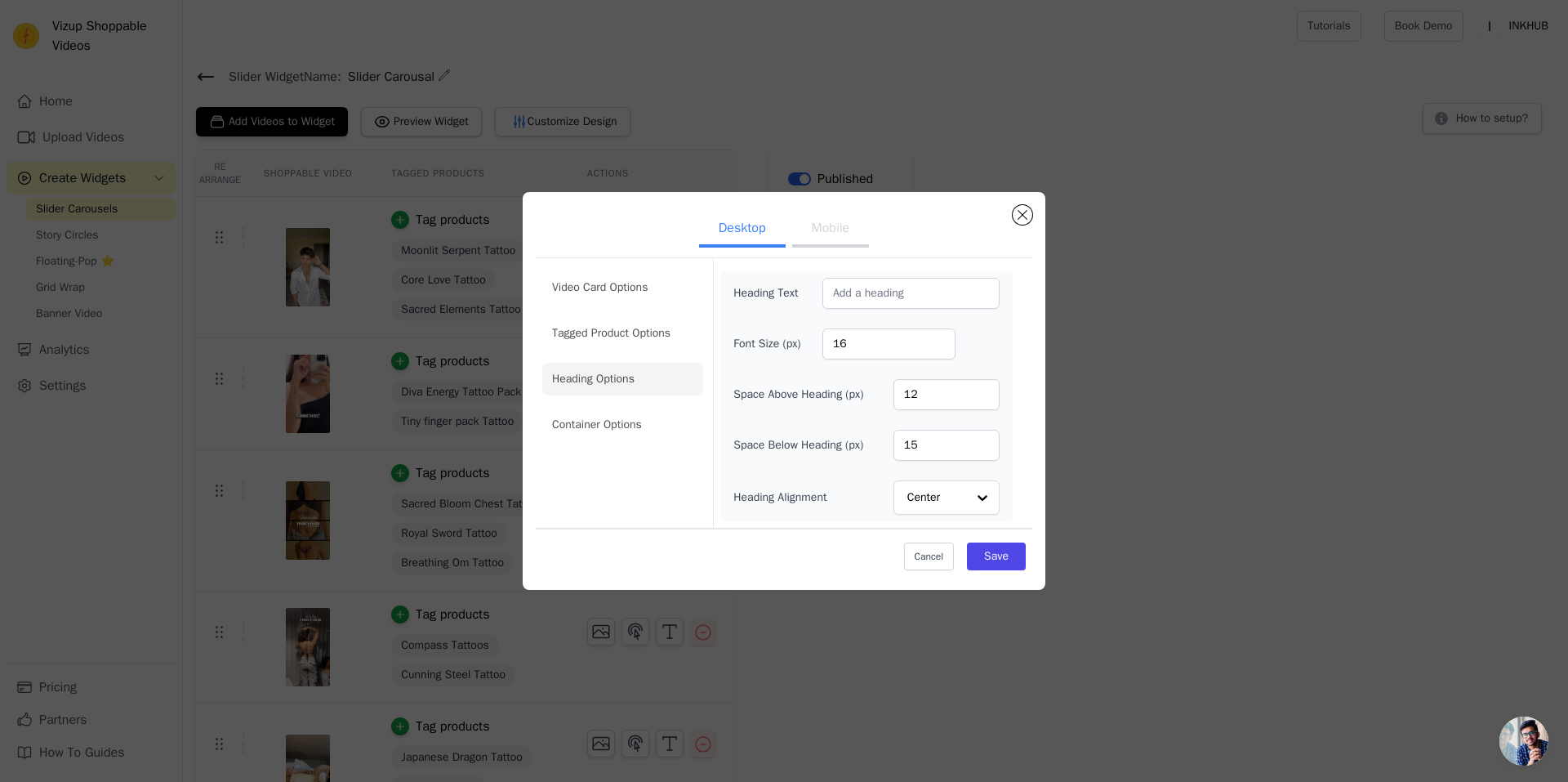 click on "Mobile" at bounding box center [831, 230] 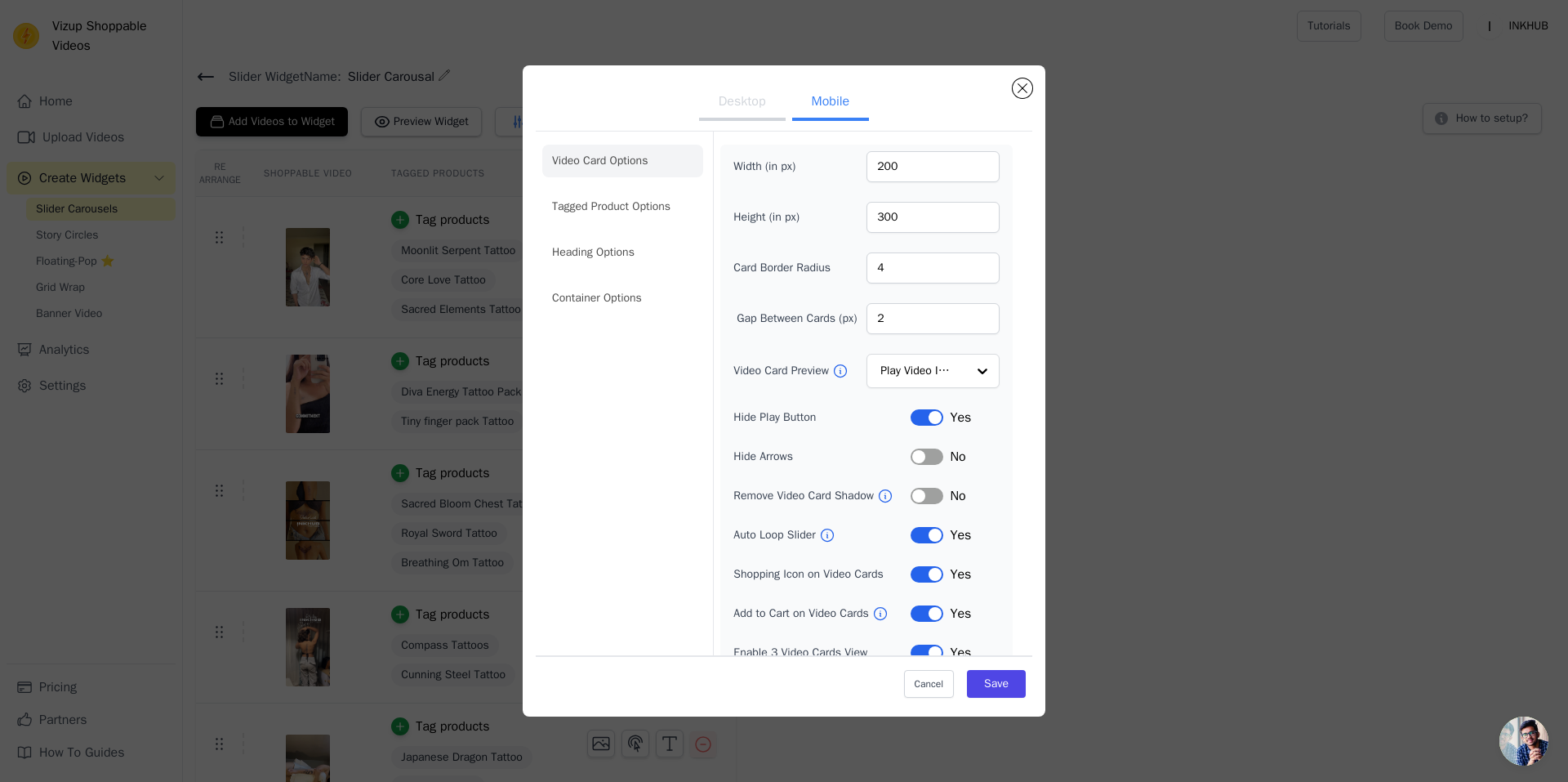 scroll, scrollTop: 20, scrollLeft: 0, axis: vertical 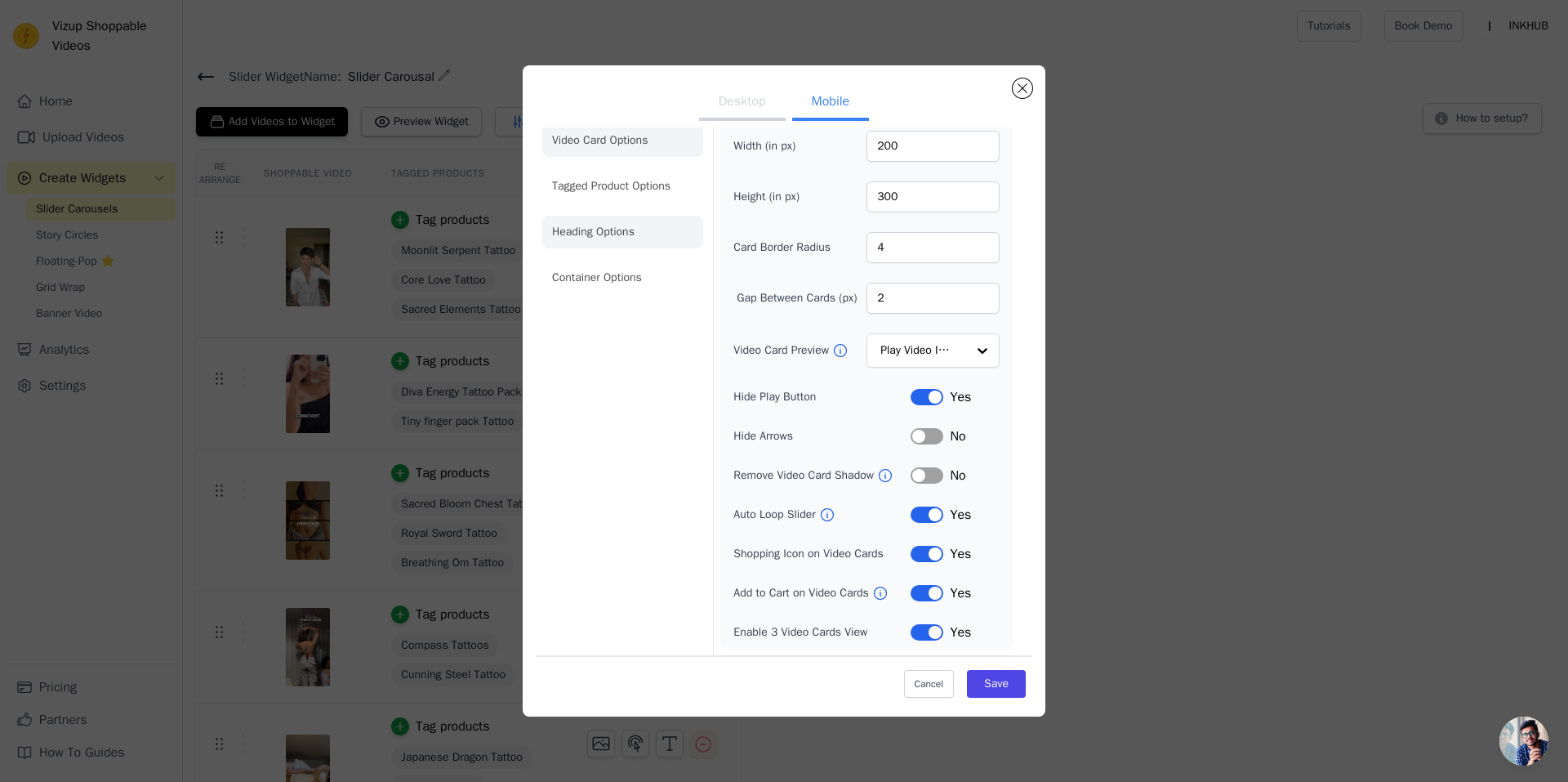click on "Heading Options" 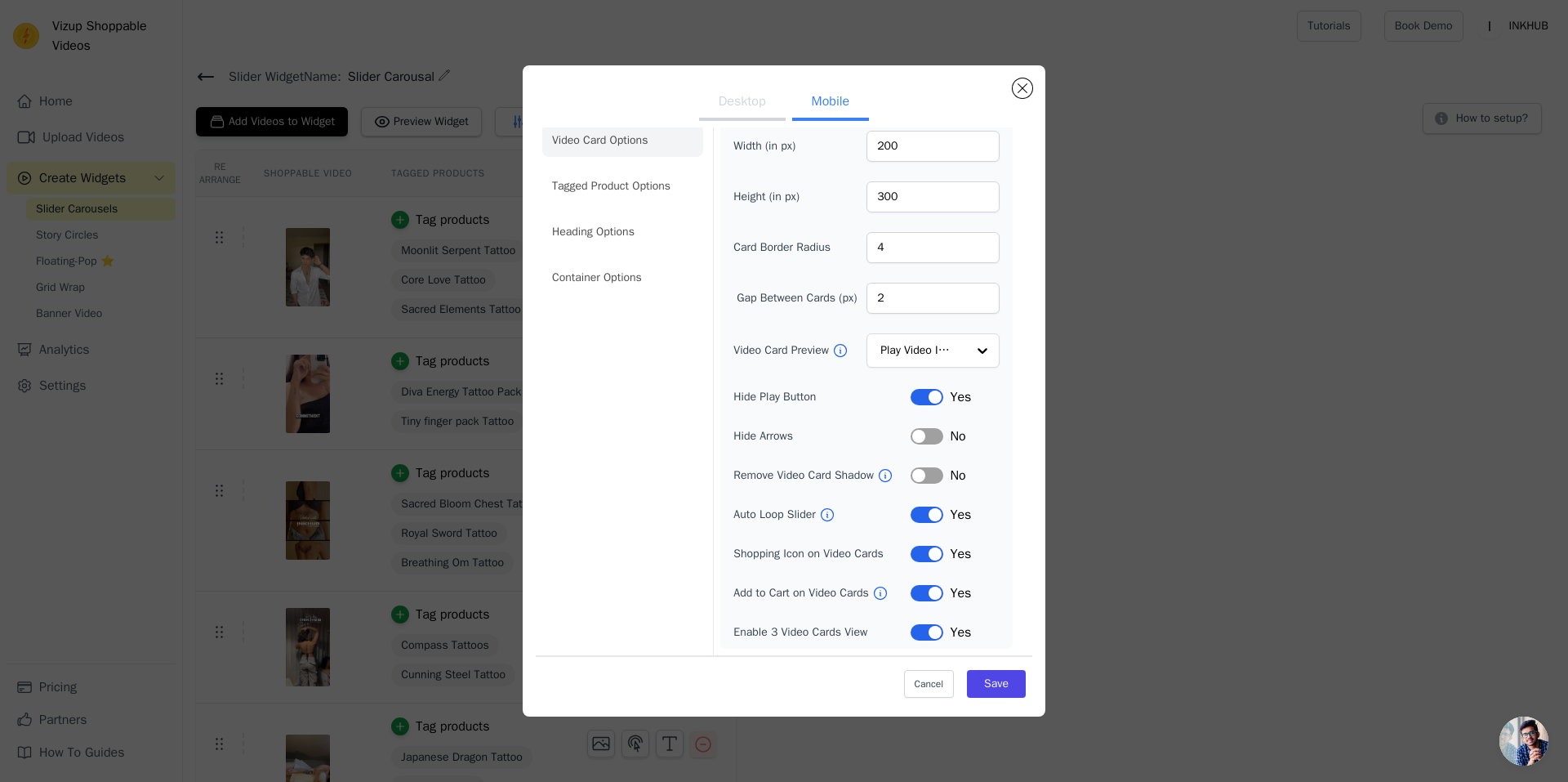 scroll, scrollTop: 0, scrollLeft: 0, axis: both 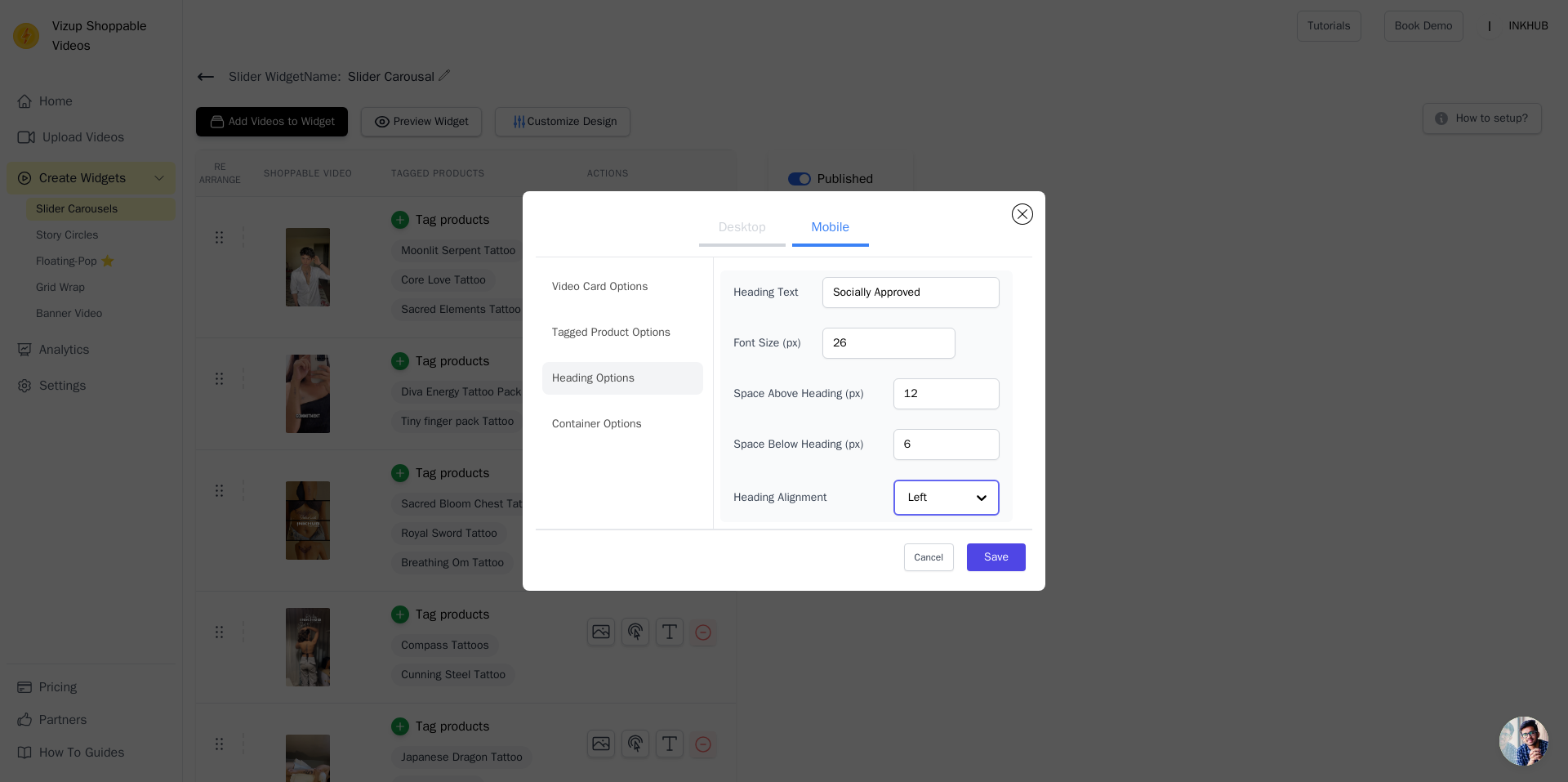 click at bounding box center (982, 498) 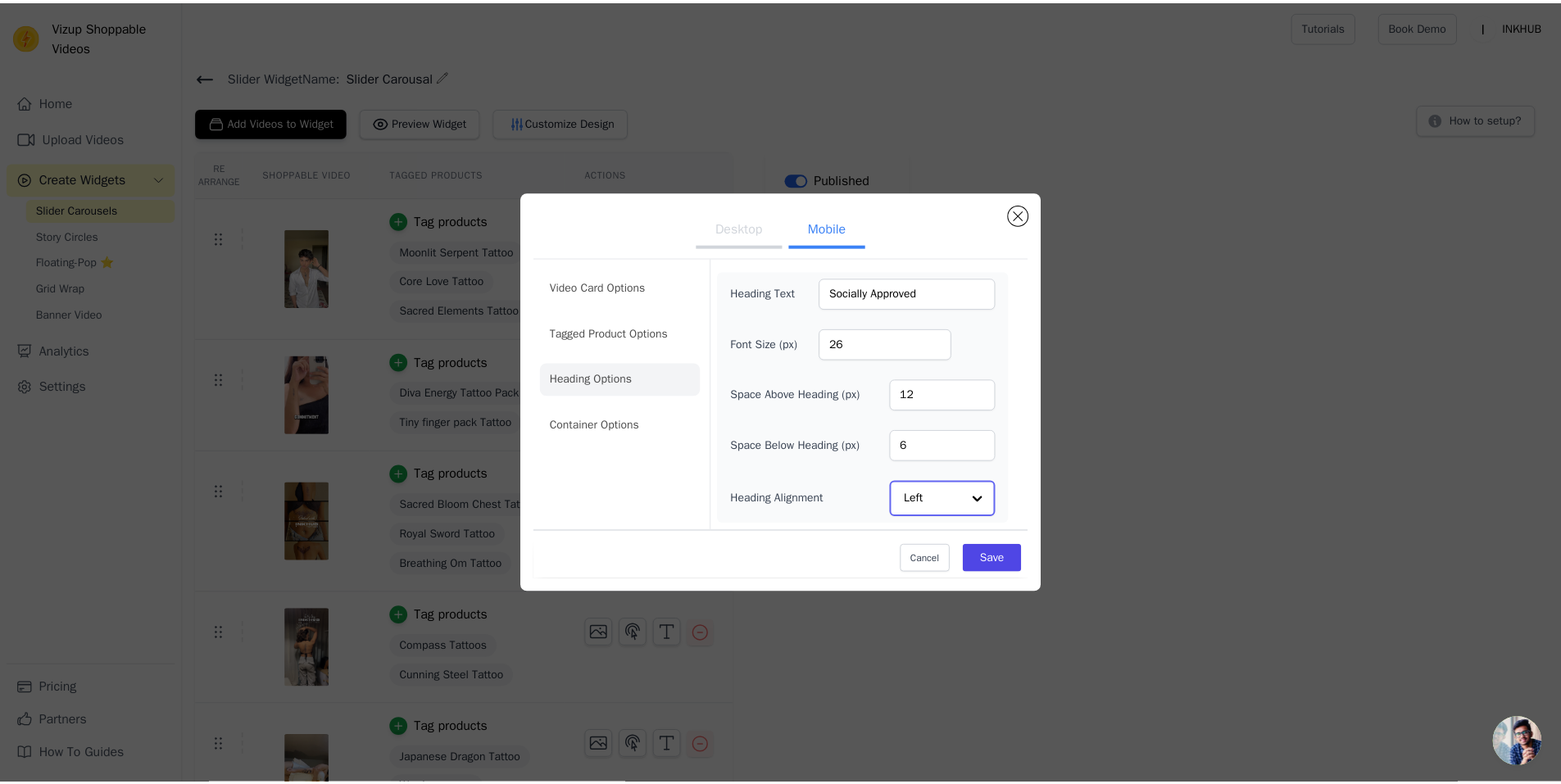 scroll, scrollTop: 0, scrollLeft: 0, axis: both 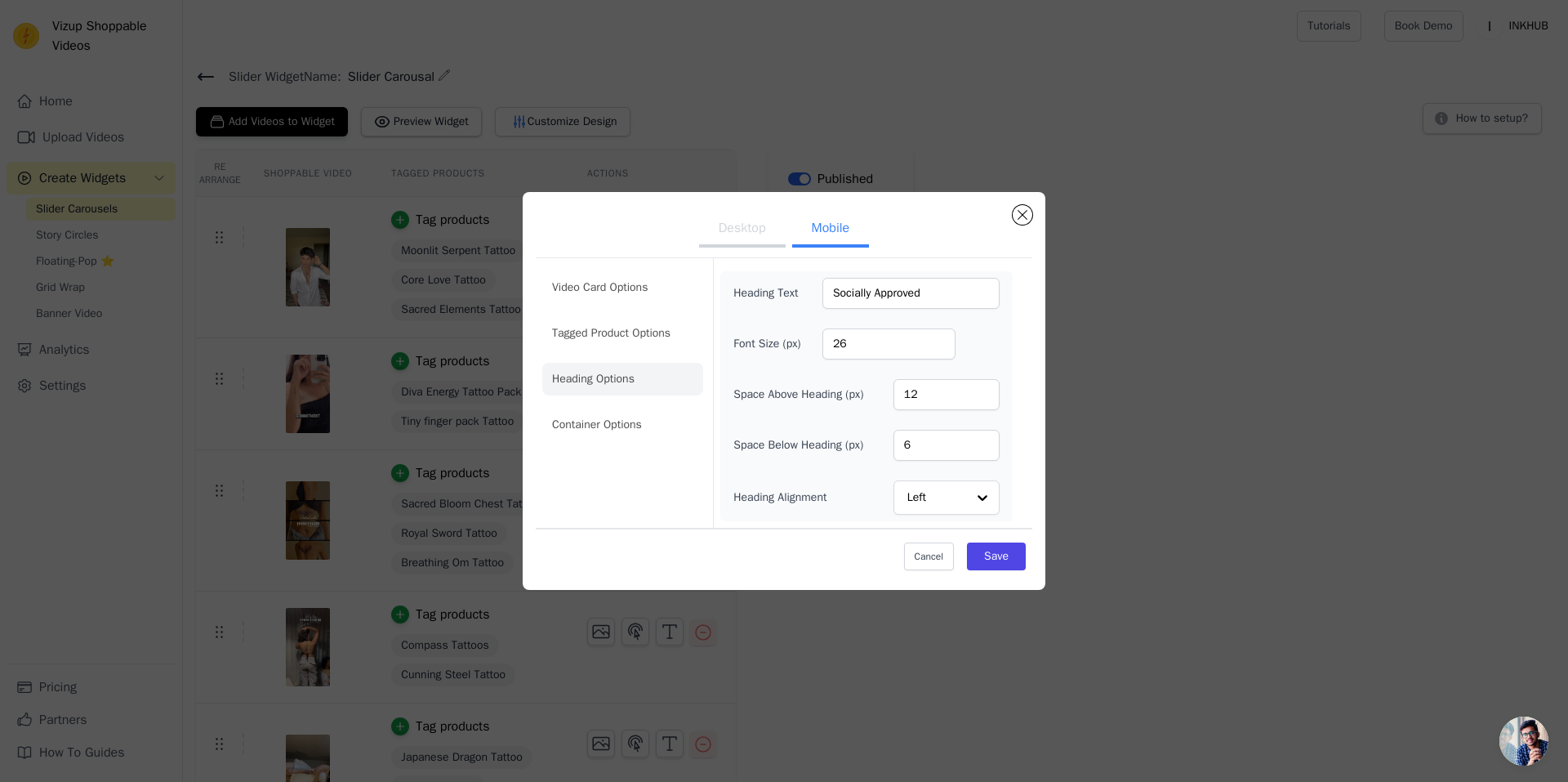 click on "Heading Text   Socially Approved   Font Size (px)   26   Space Above Heading (px)   12   Space Below Heading (px)   6   Heading Alignment         Left" at bounding box center [866, 393] 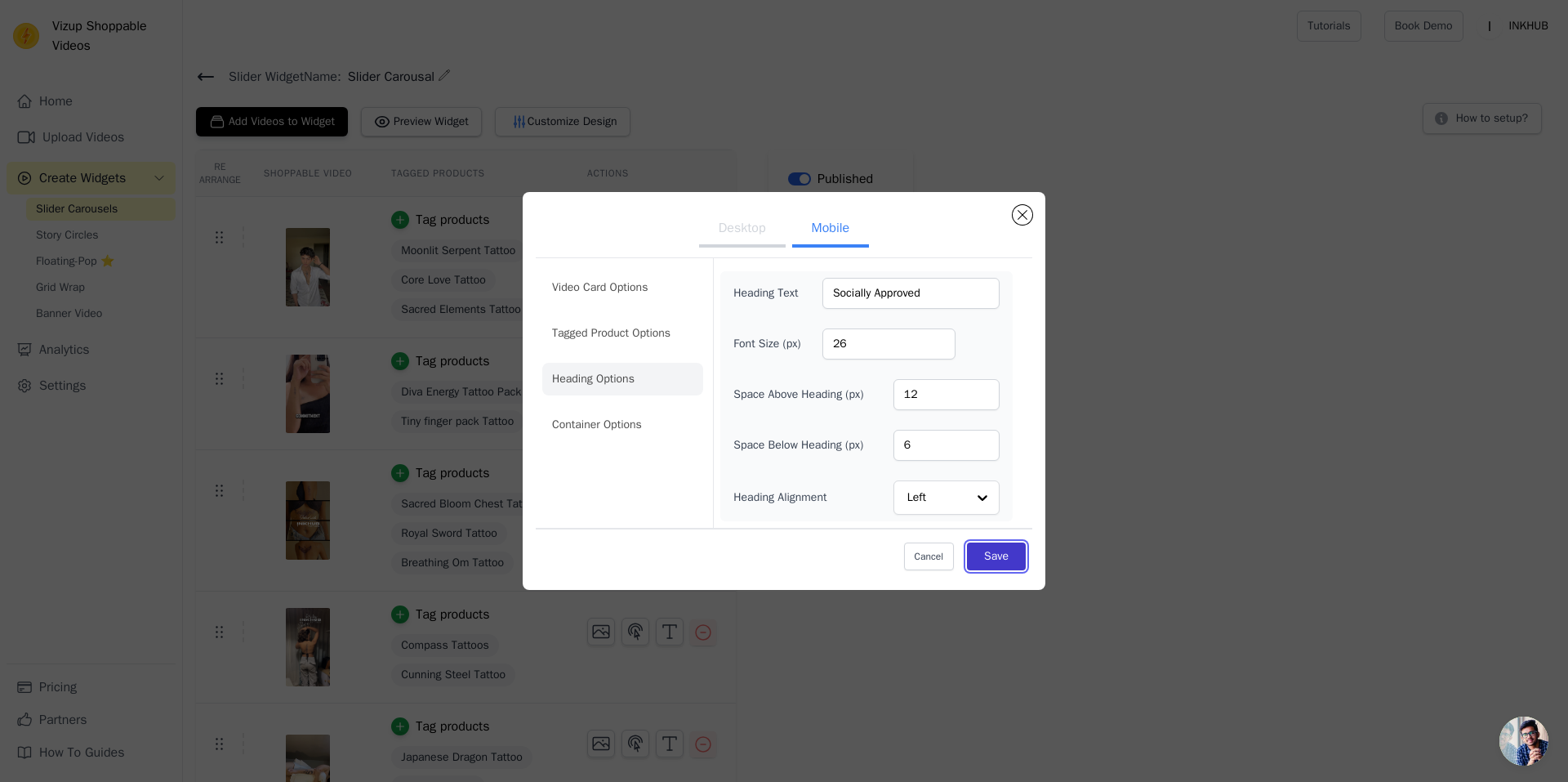 click on "Save" at bounding box center (996, 556) 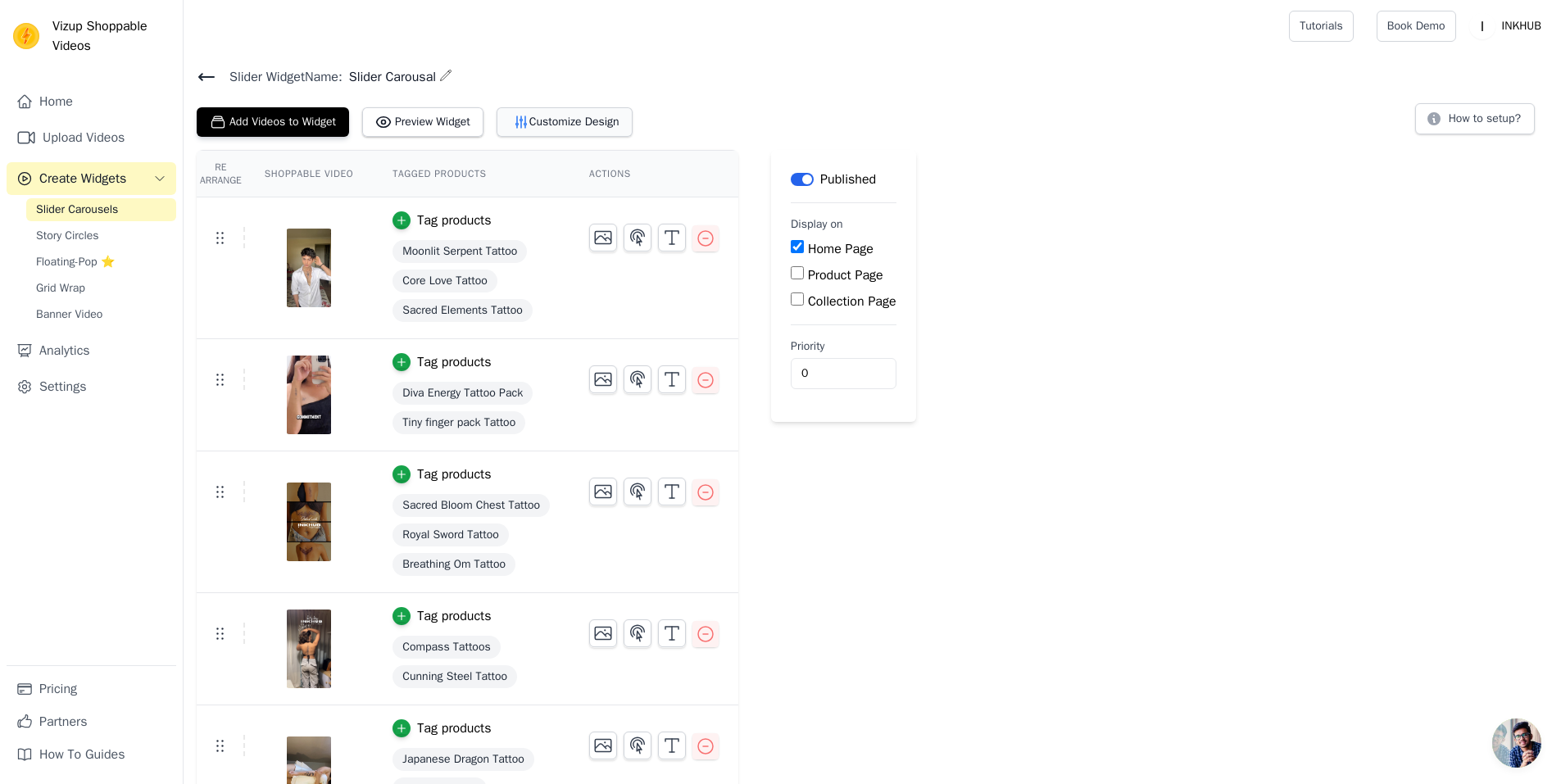 click on "Customize Design" at bounding box center [565, 122] 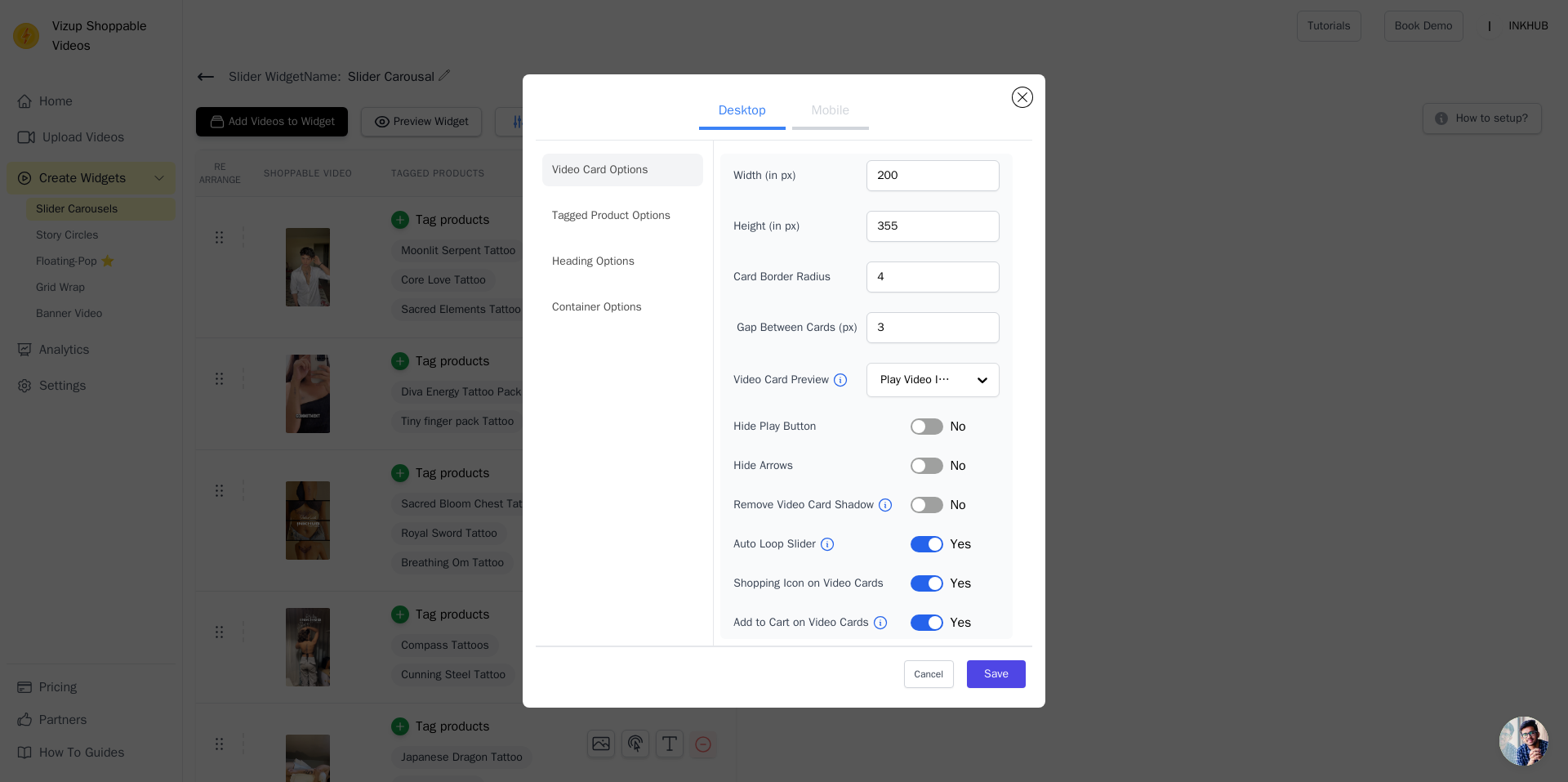click on "Mobile" at bounding box center (831, 112) 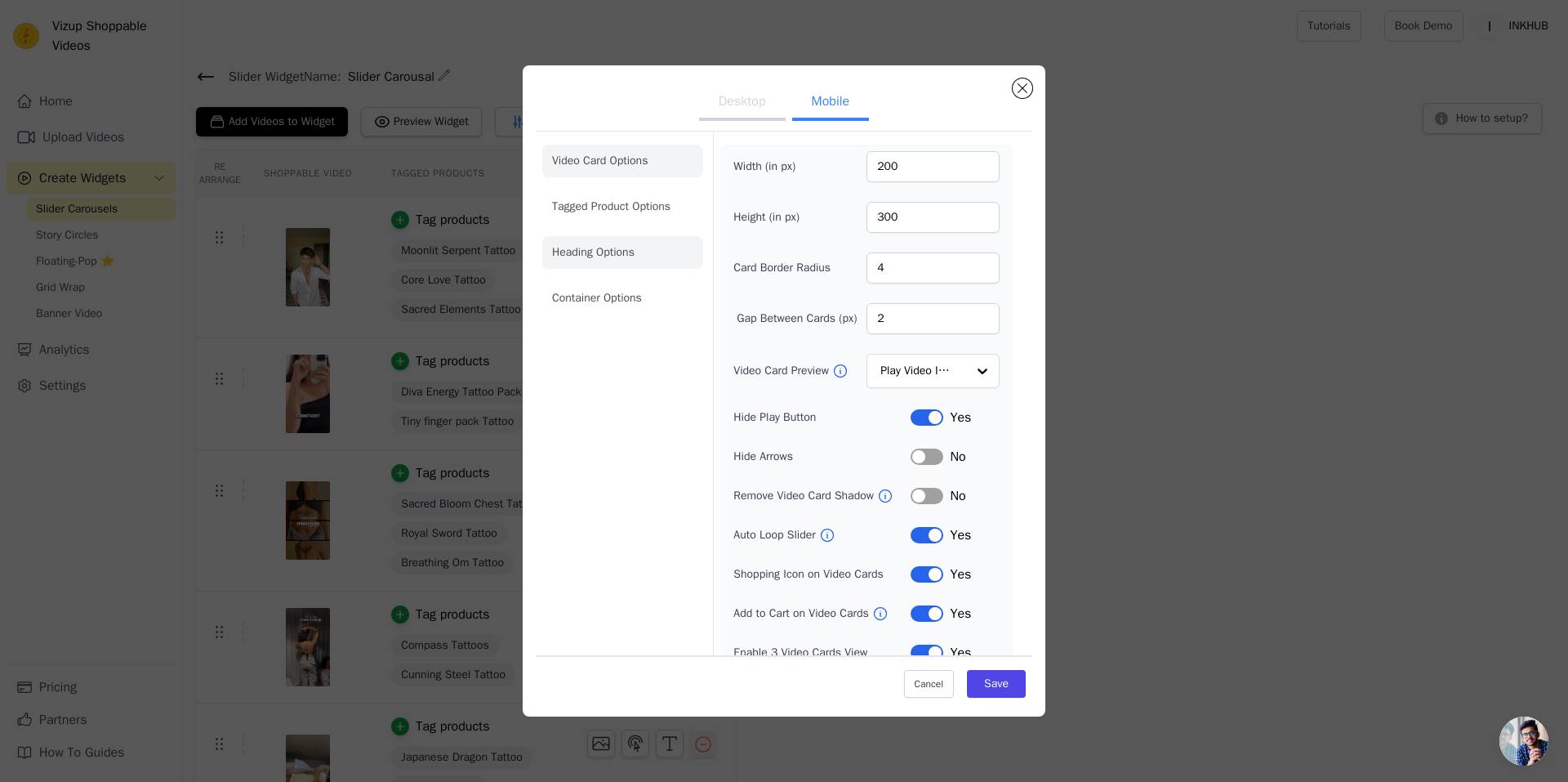 click on "Heading Options" 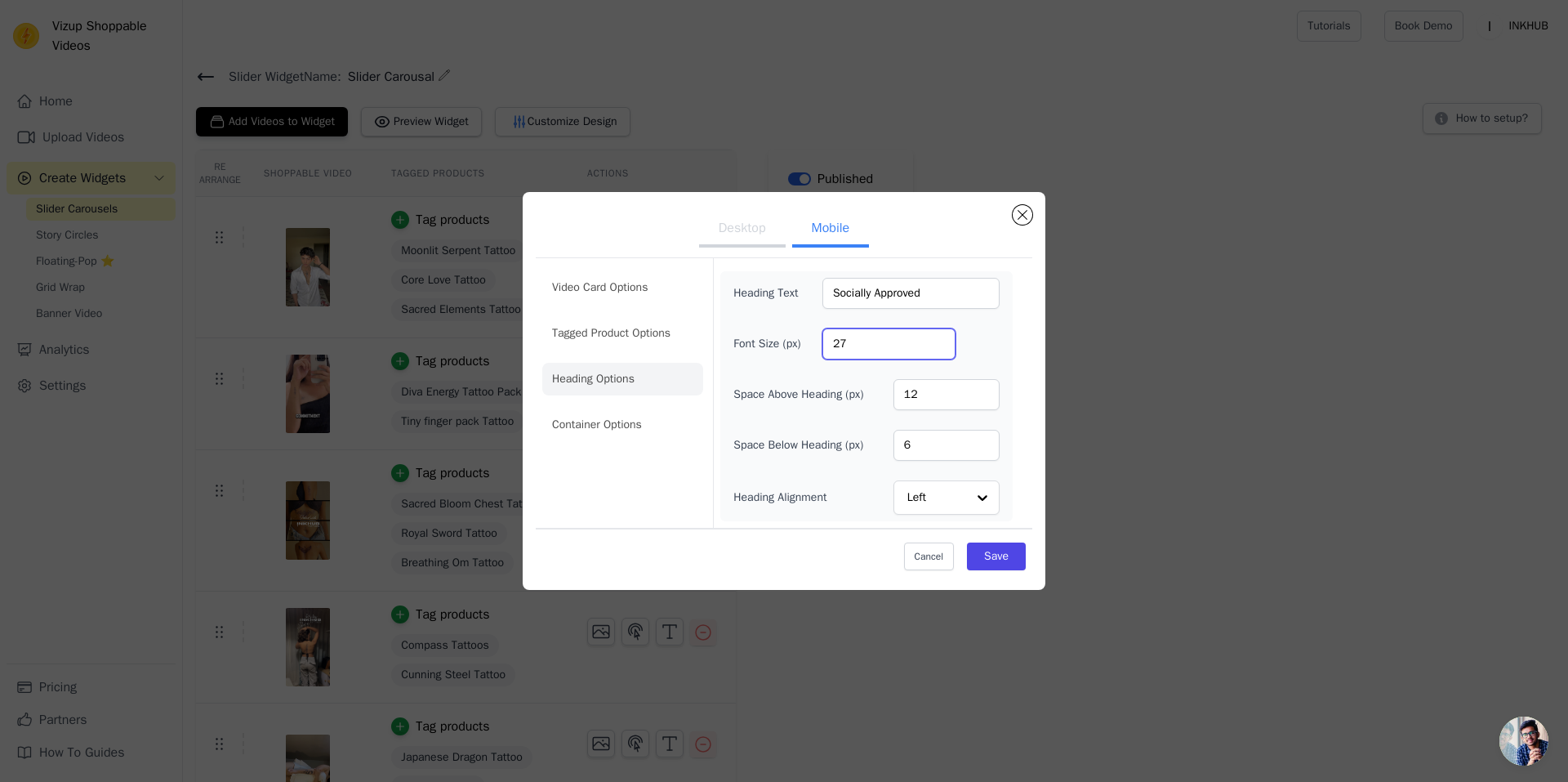 click on "27" at bounding box center (889, 344) 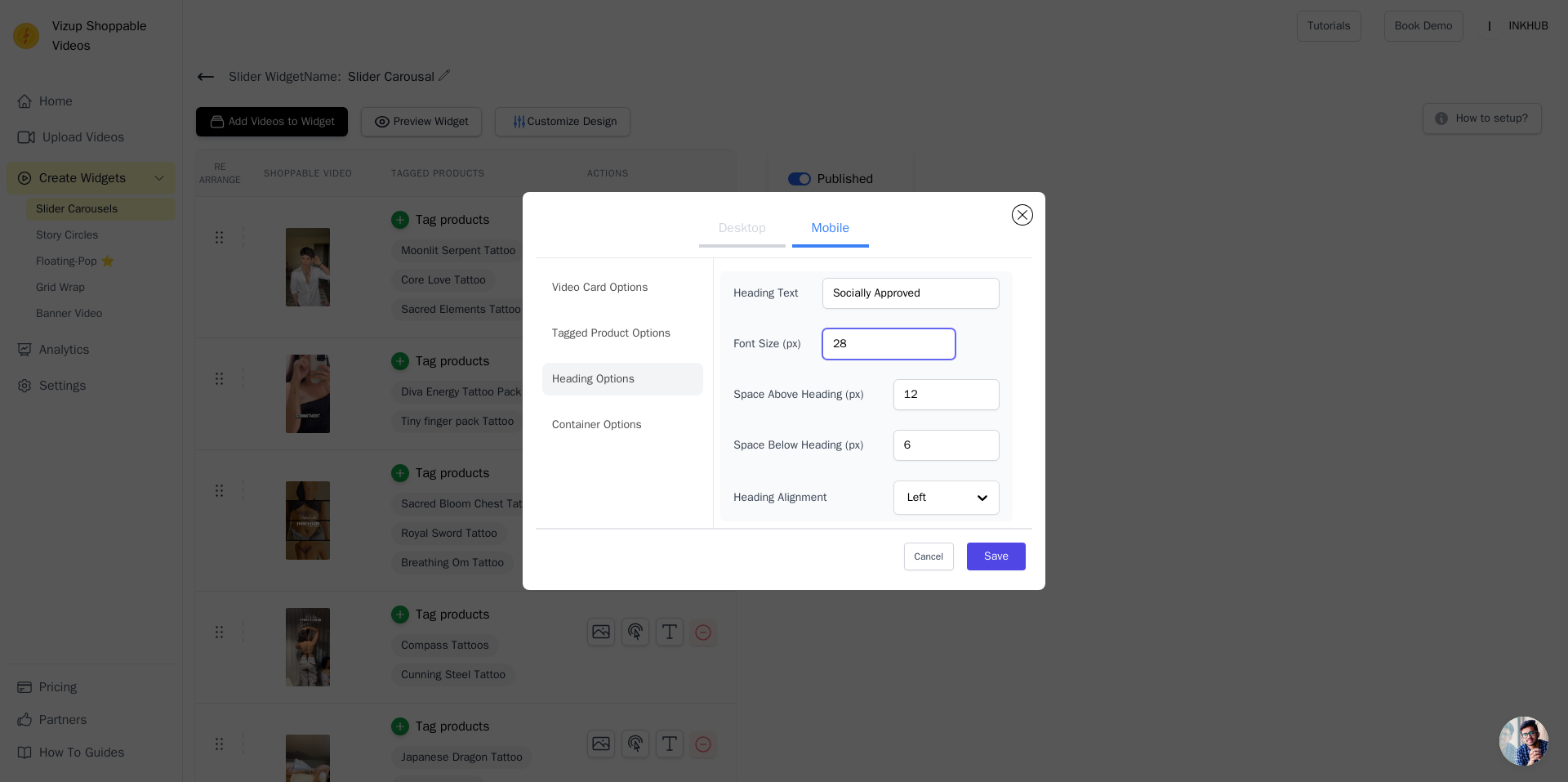 click on "28" at bounding box center (889, 344) 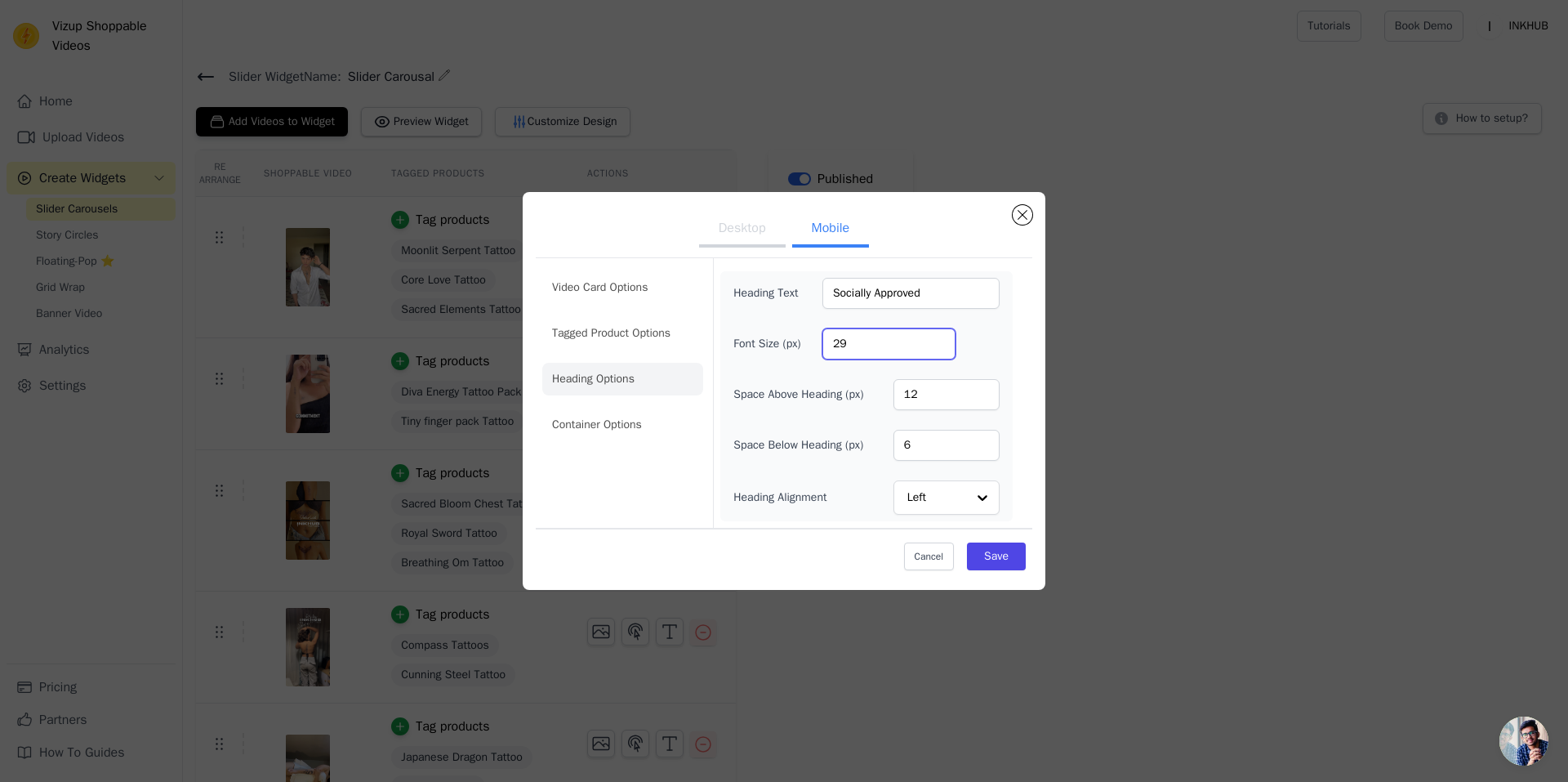 click on "29" at bounding box center [889, 344] 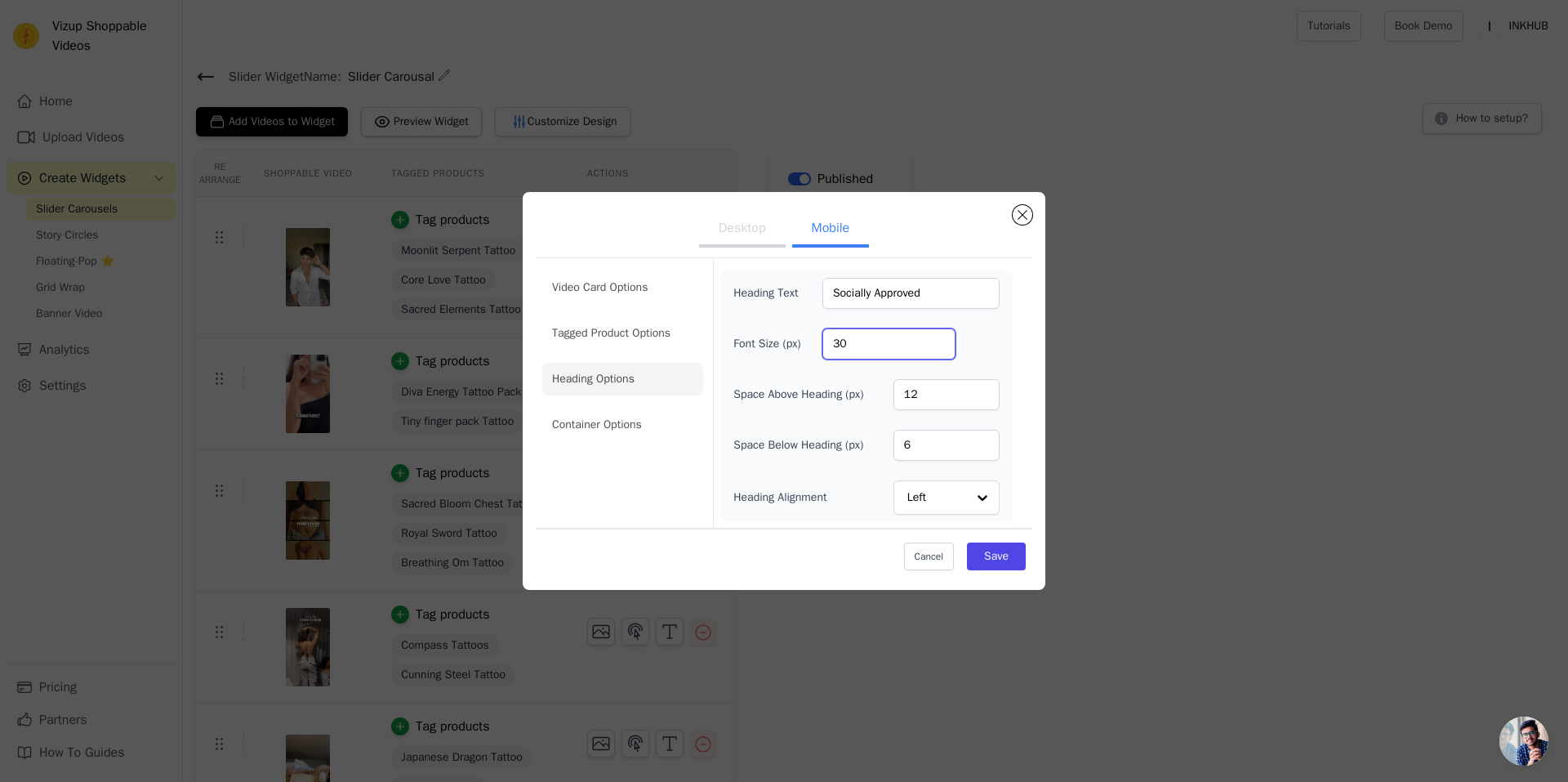 type on "30" 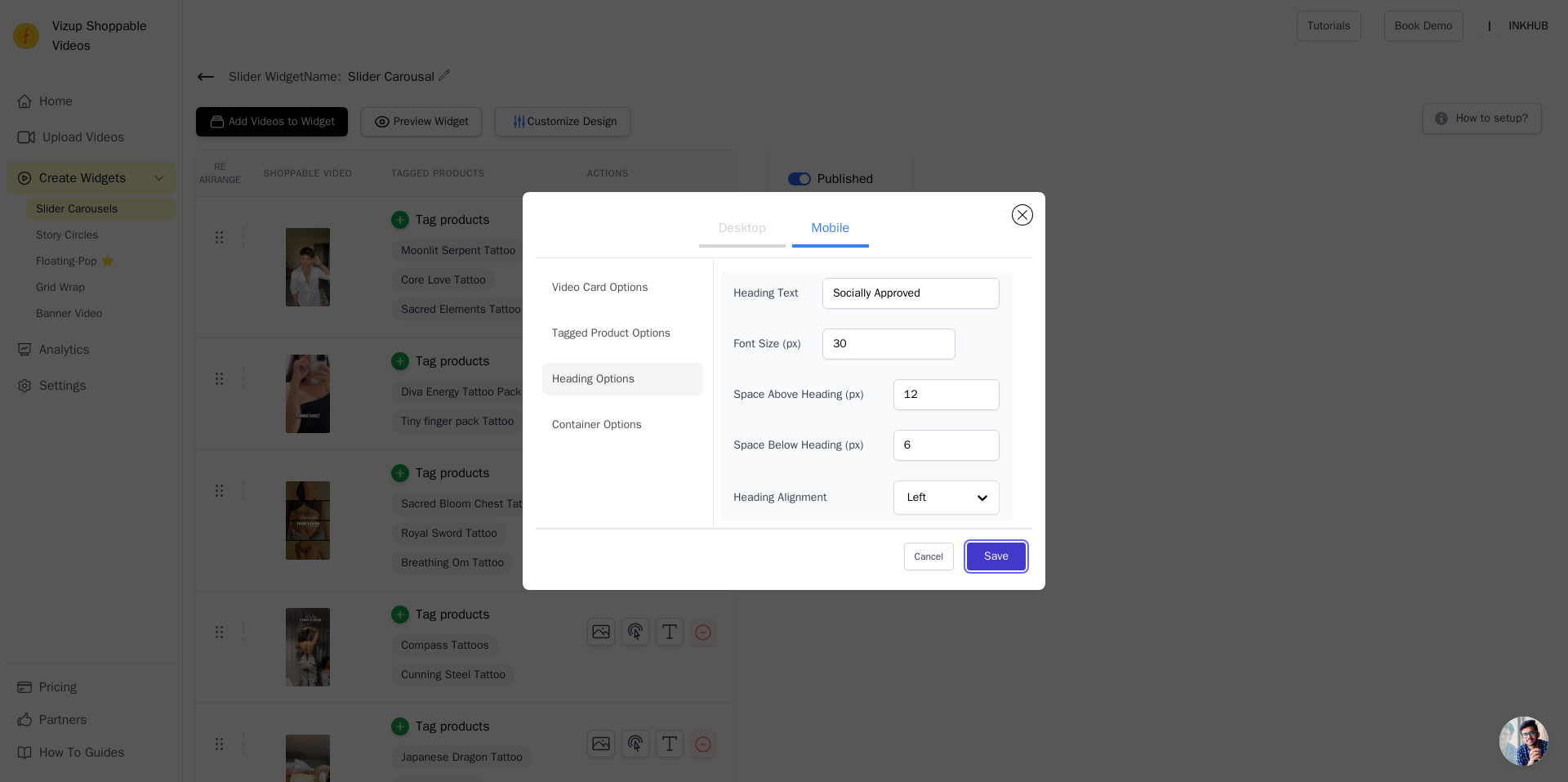 click on "Save" at bounding box center [996, 556] 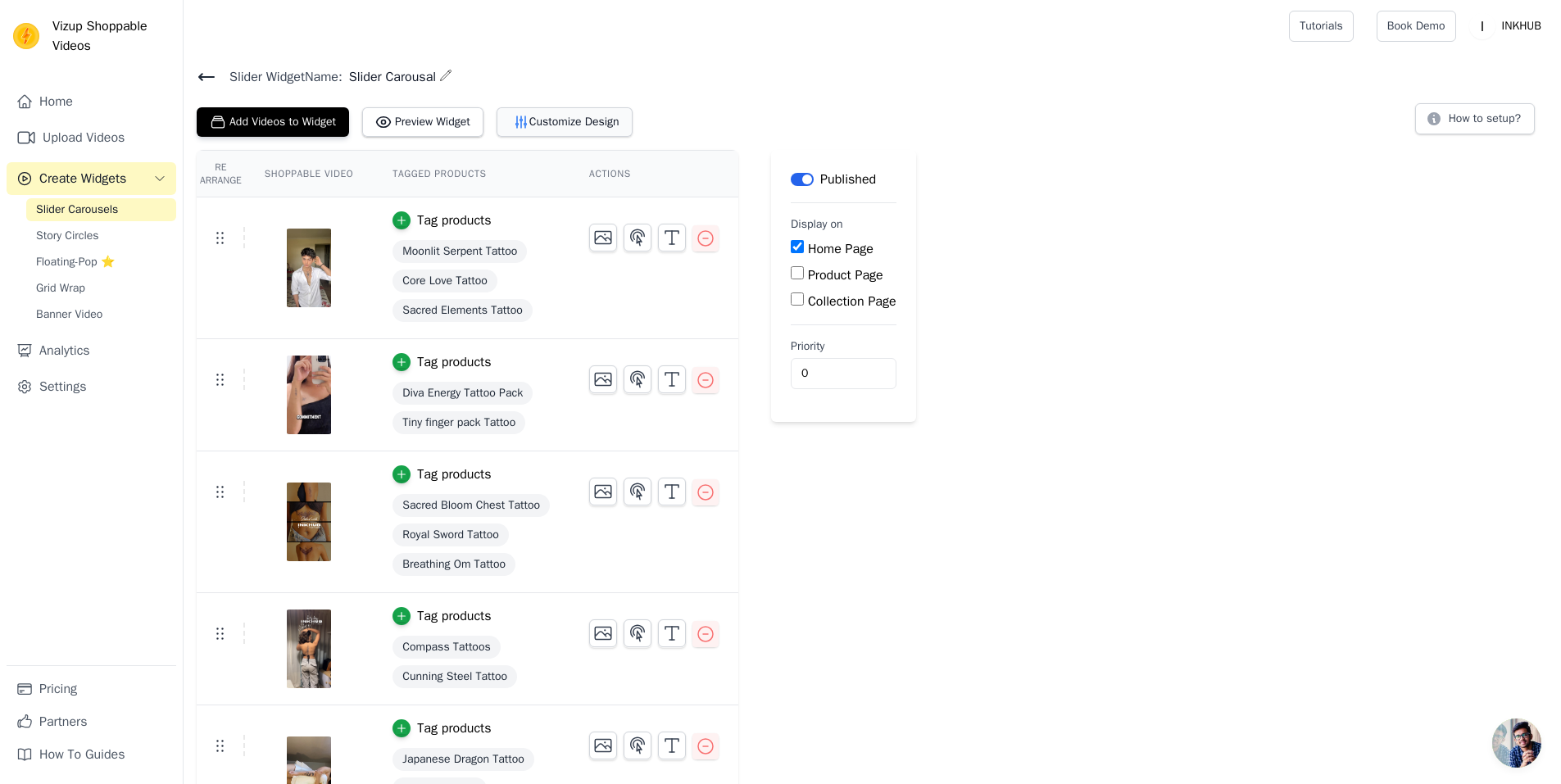 click on "Customize Design" at bounding box center [565, 122] 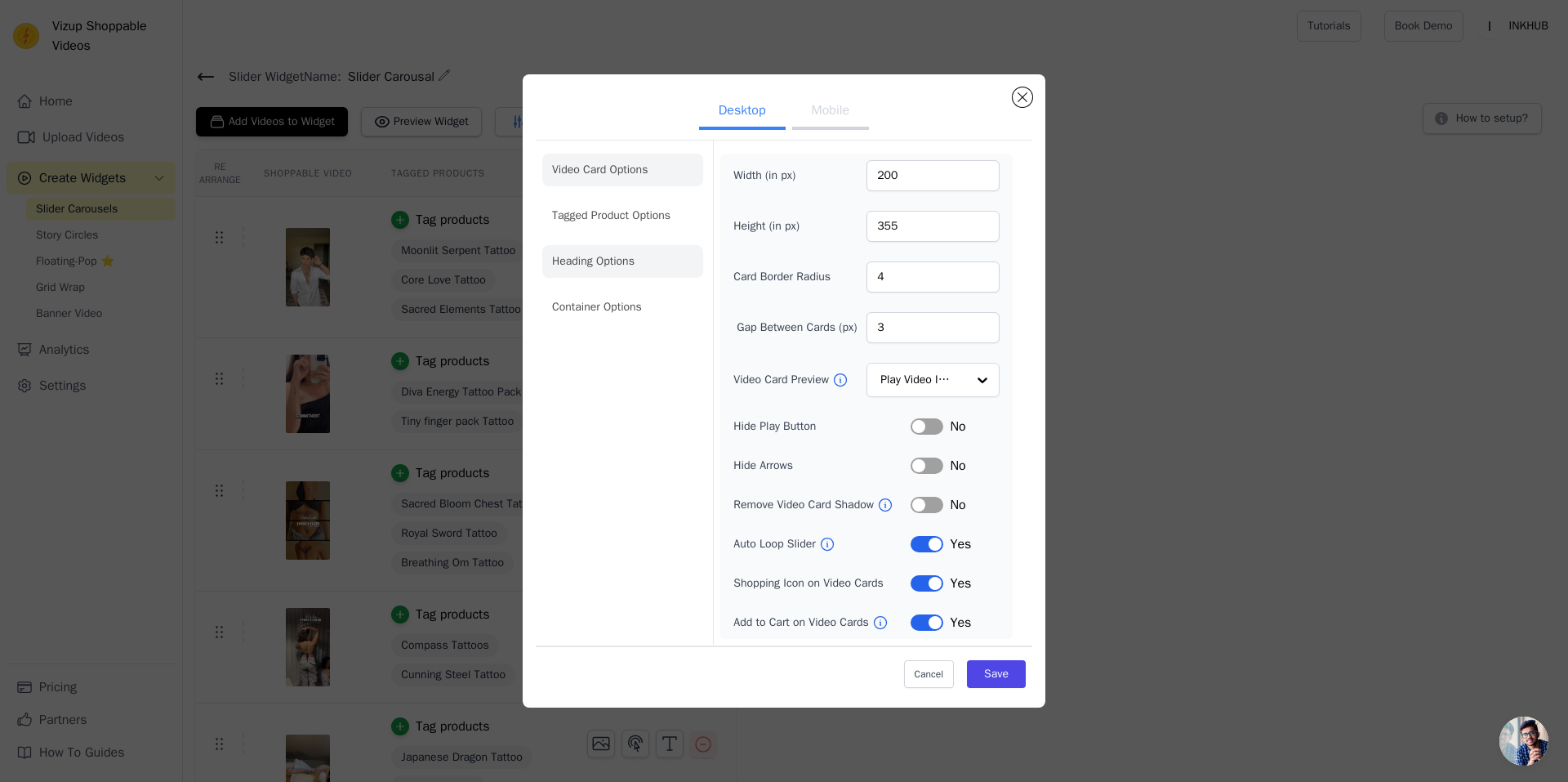 click on "Heading Options" 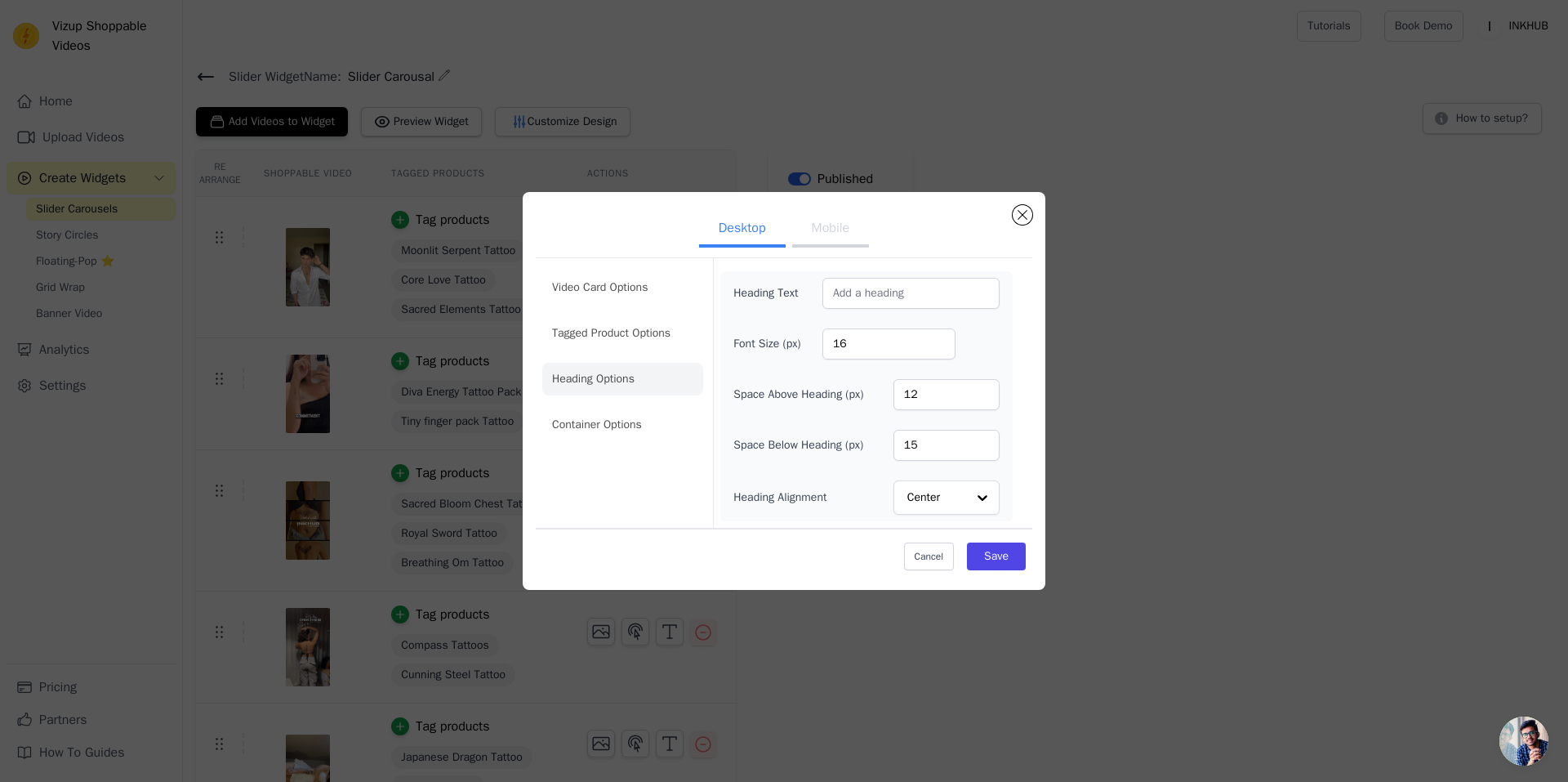 click on "Mobile" at bounding box center [831, 230] 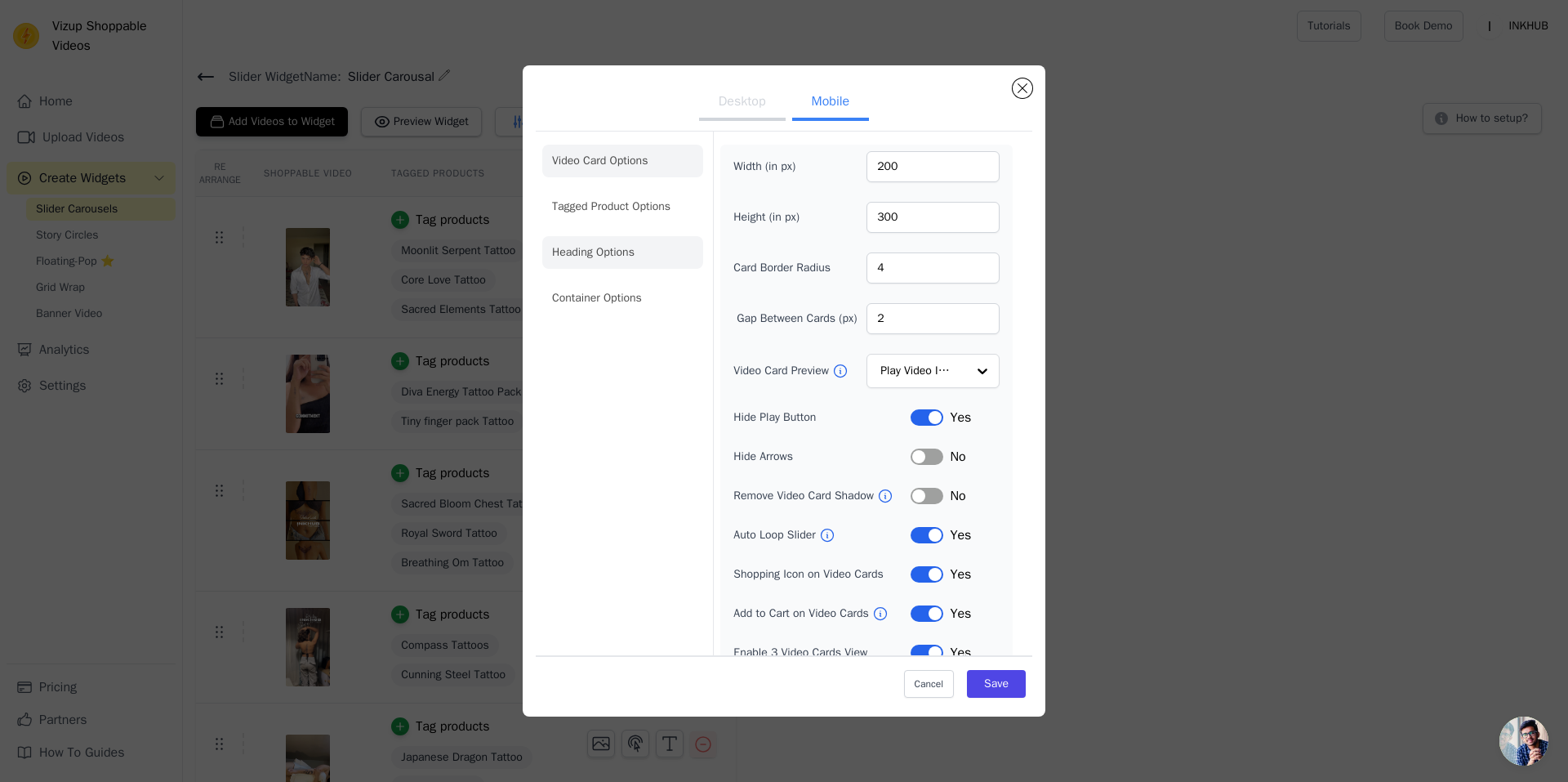 click on "Heading Options" 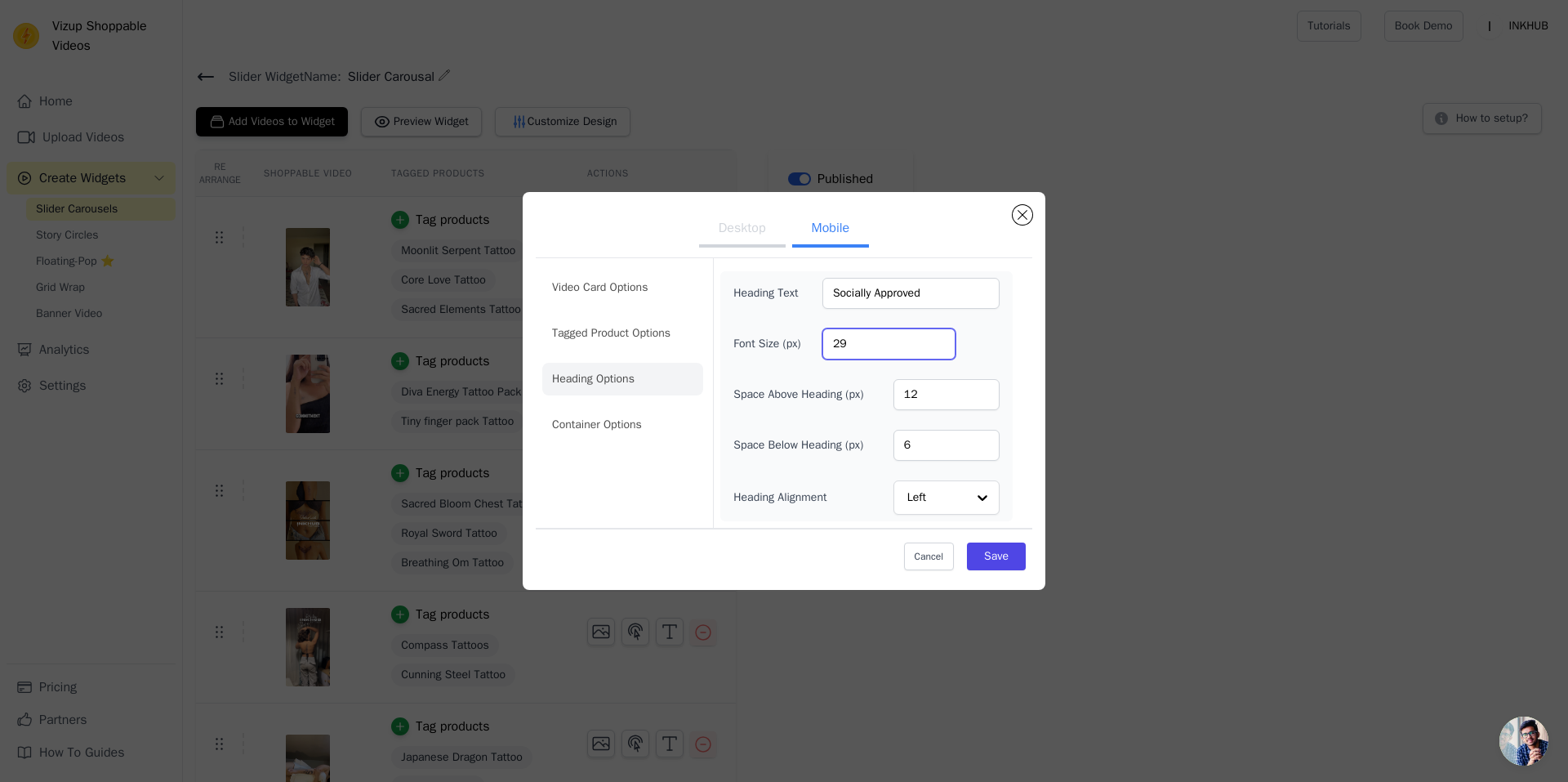 click on "29" at bounding box center (889, 344) 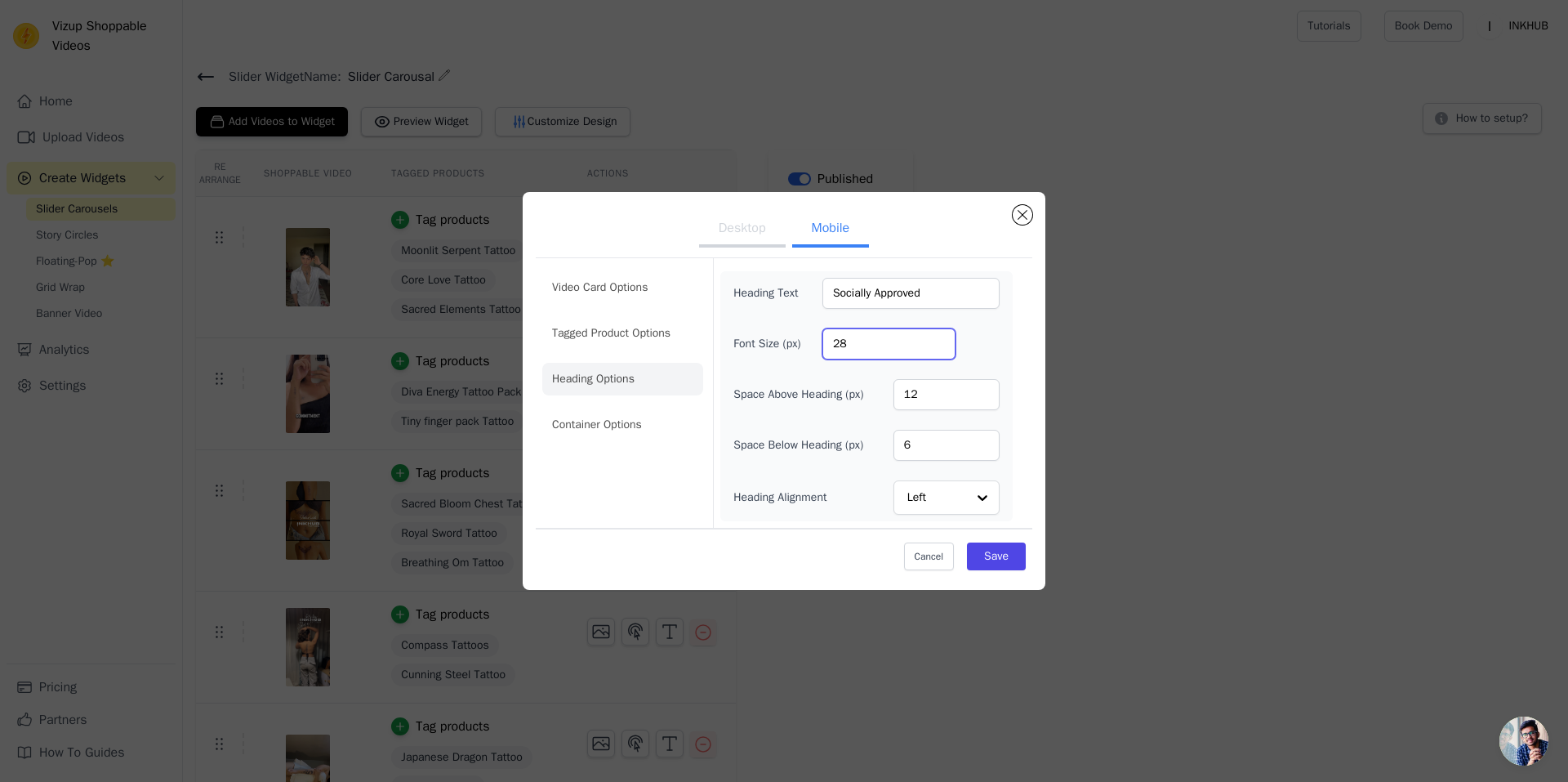 click on "28" at bounding box center (889, 344) 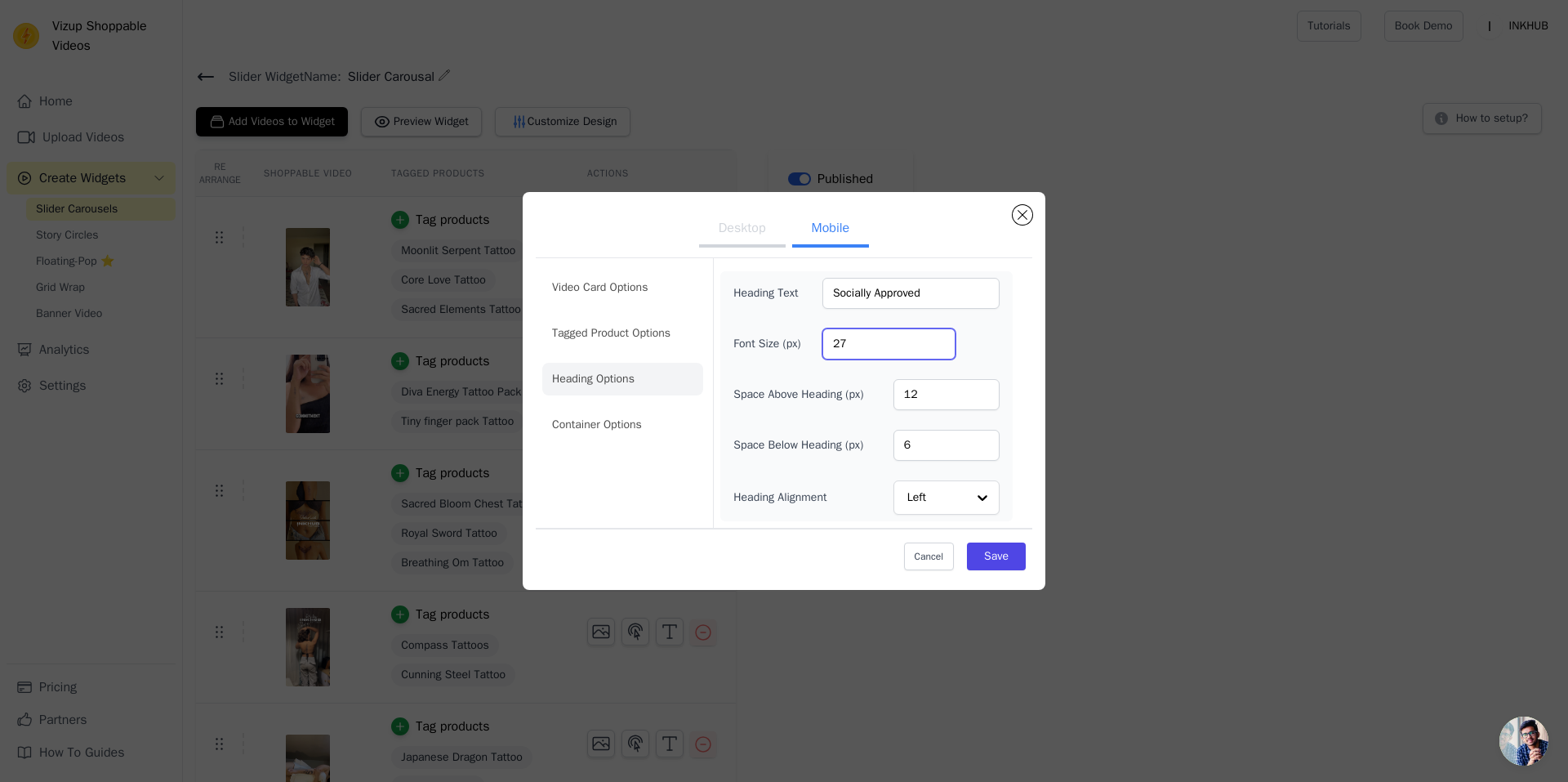 click on "27" at bounding box center (889, 344) 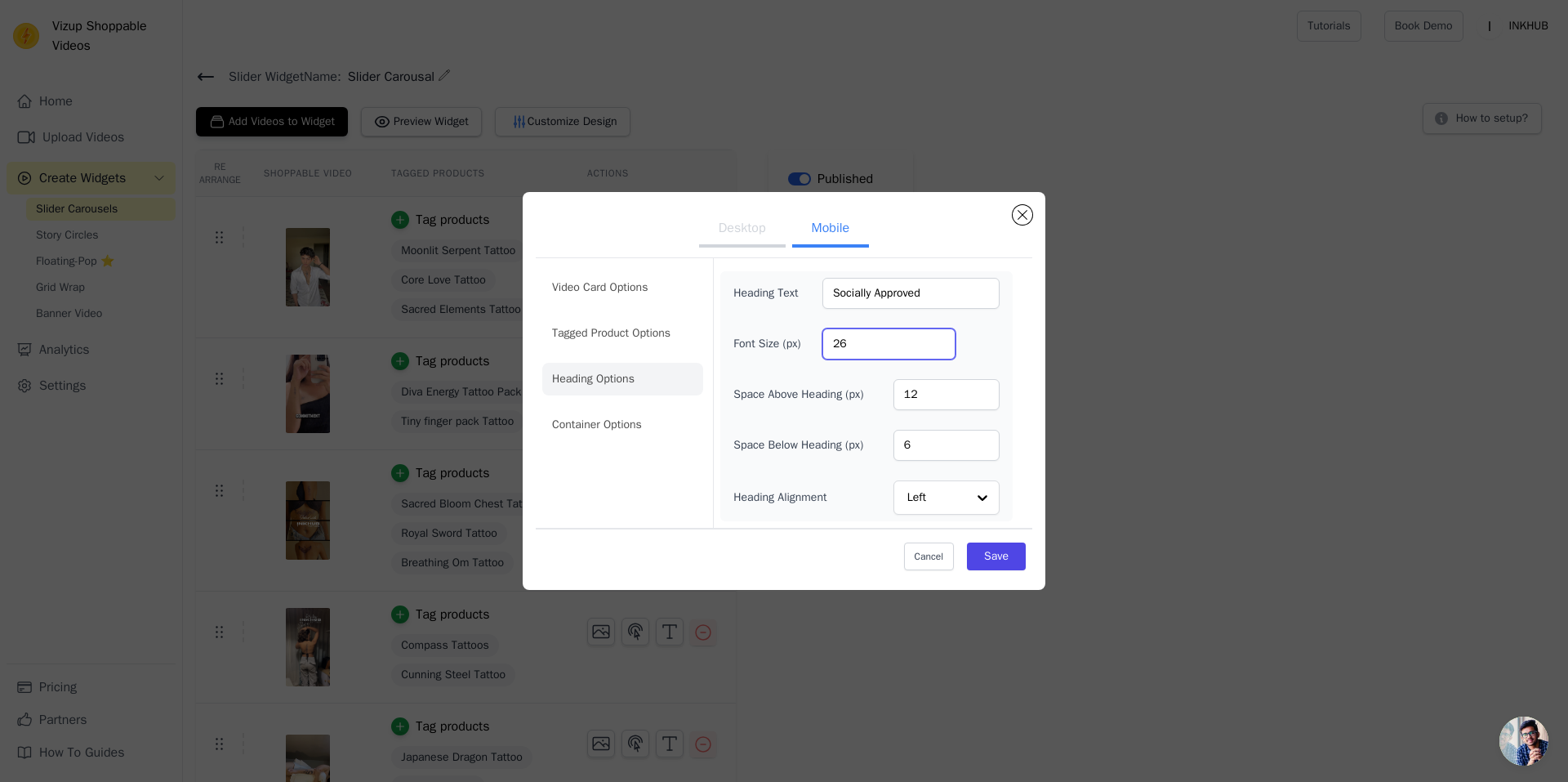 type on "26" 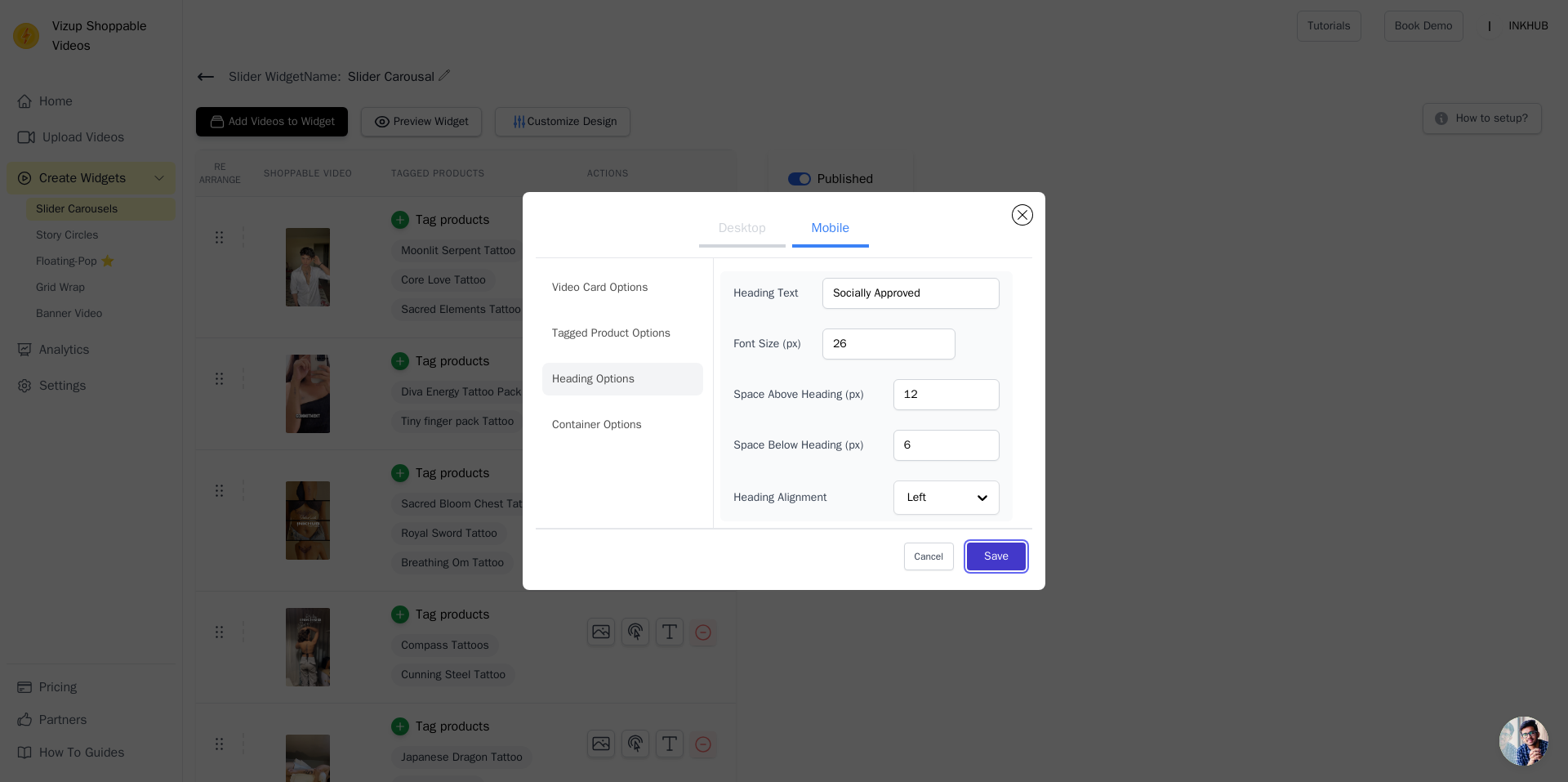 click on "Save" at bounding box center (996, 556) 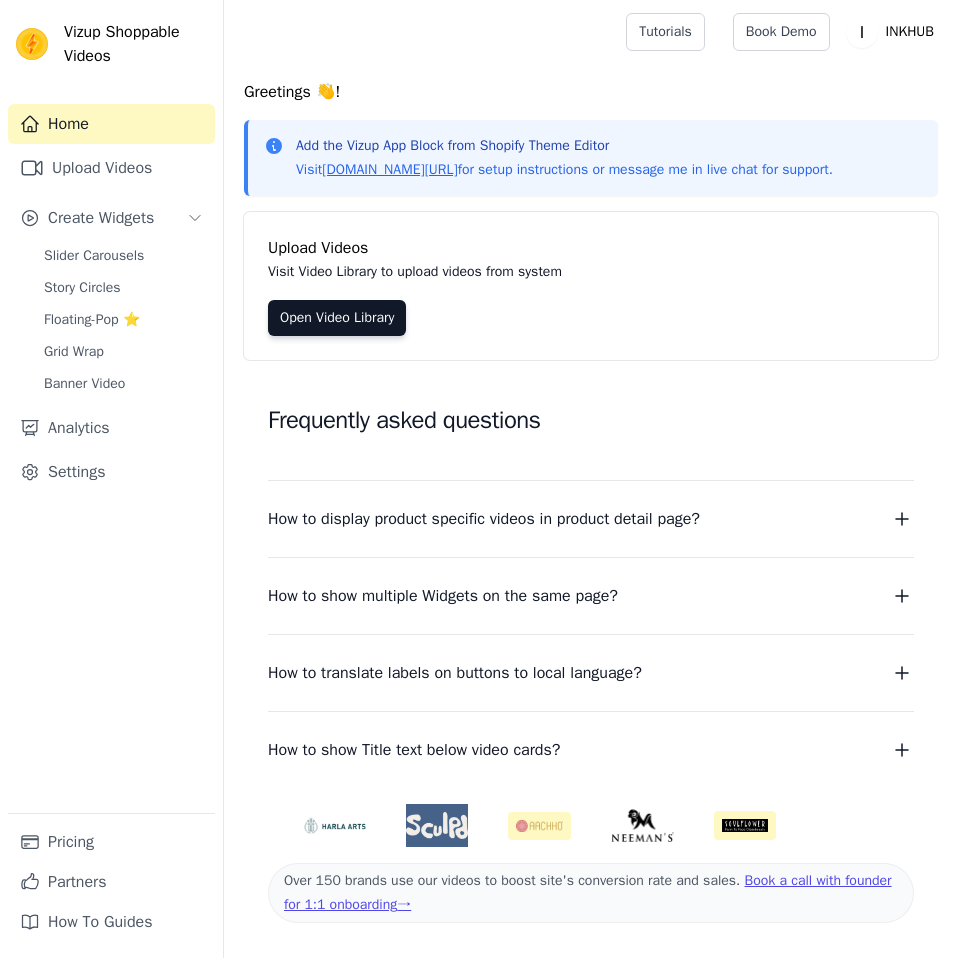 scroll, scrollTop: 0, scrollLeft: 0, axis: both 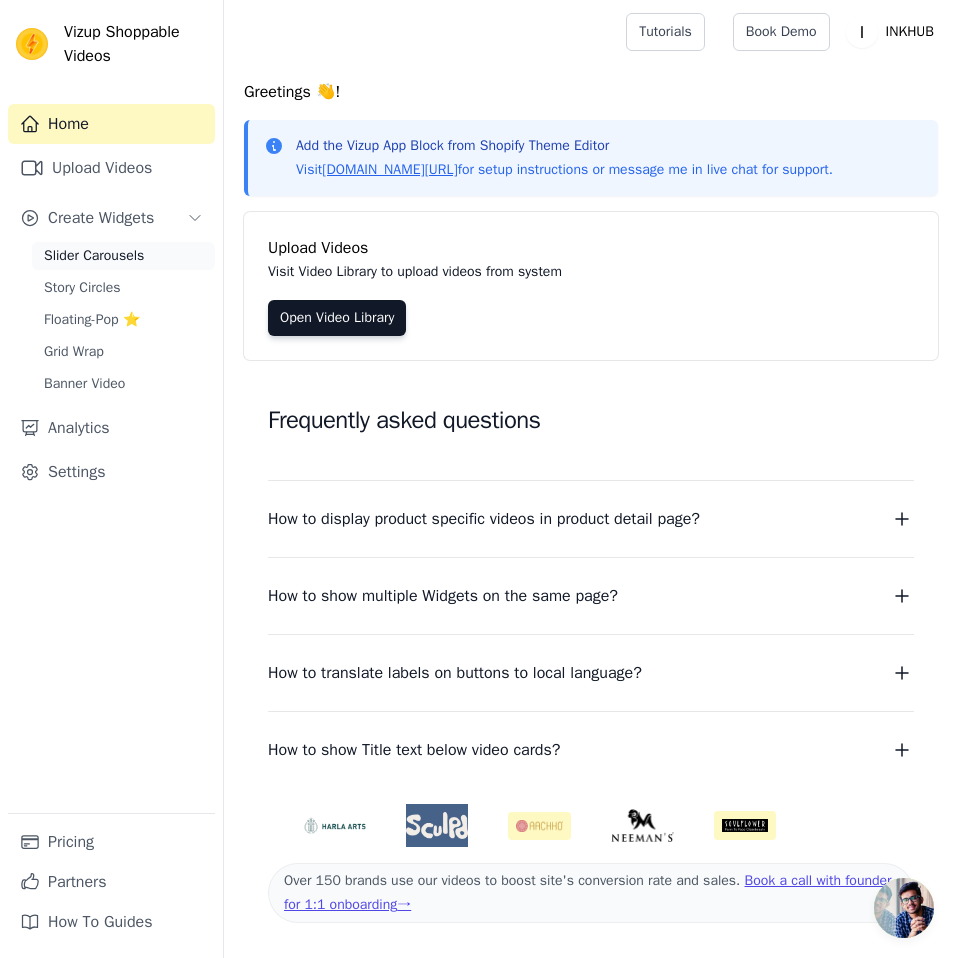 click on "Slider Carousels" at bounding box center [94, 256] 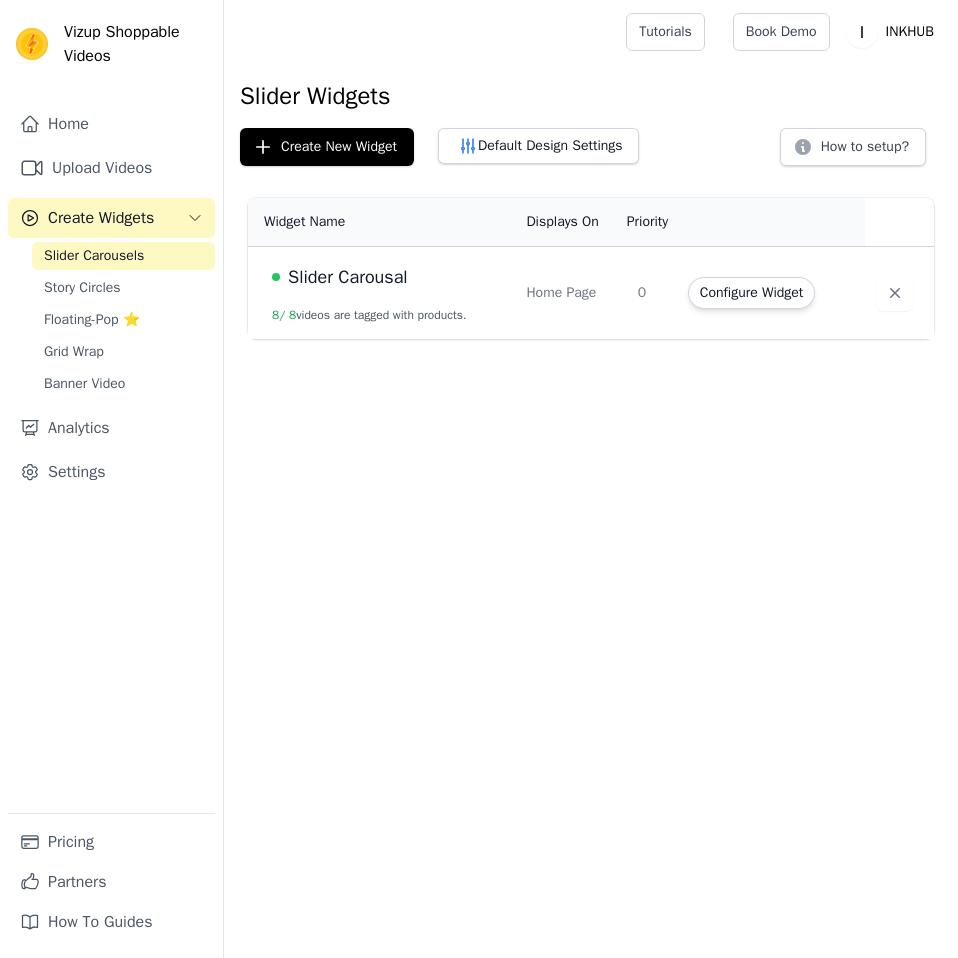 scroll, scrollTop: 0, scrollLeft: 0, axis: both 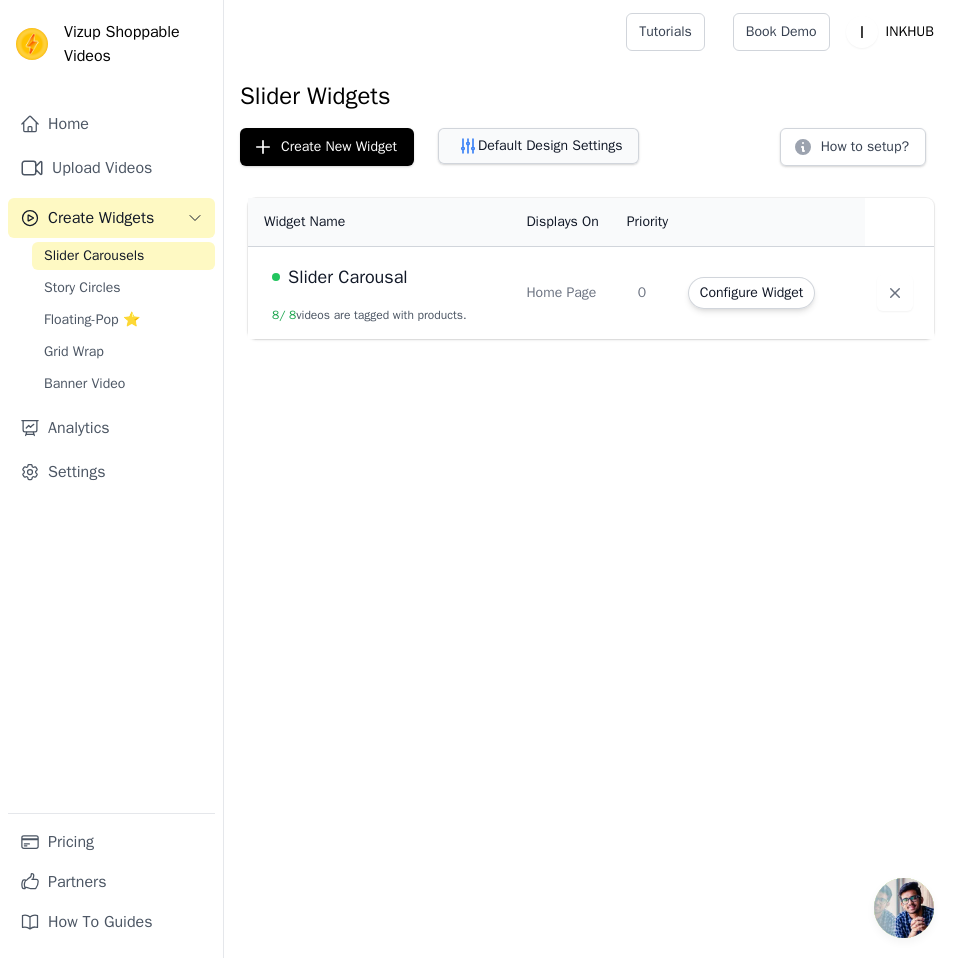 click on "Default Design Settings" at bounding box center [538, 146] 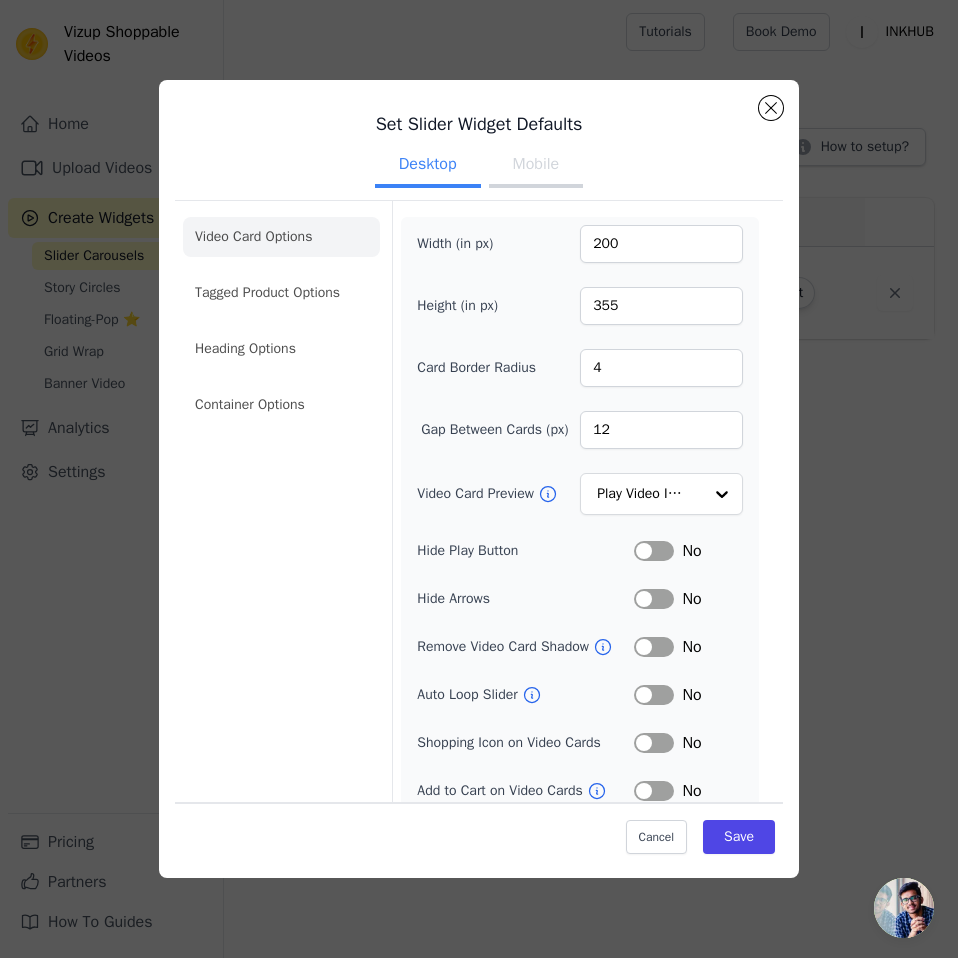 click on "Mobile" at bounding box center (536, 166) 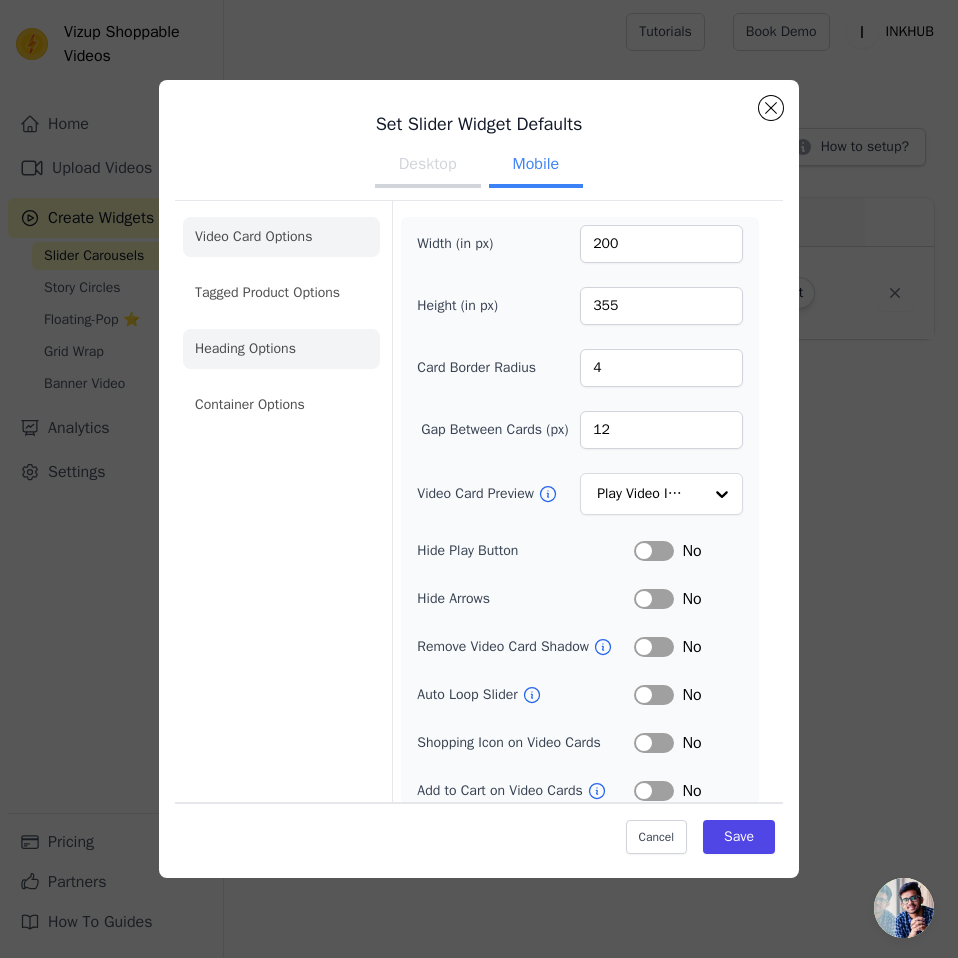 click on "Heading Options" 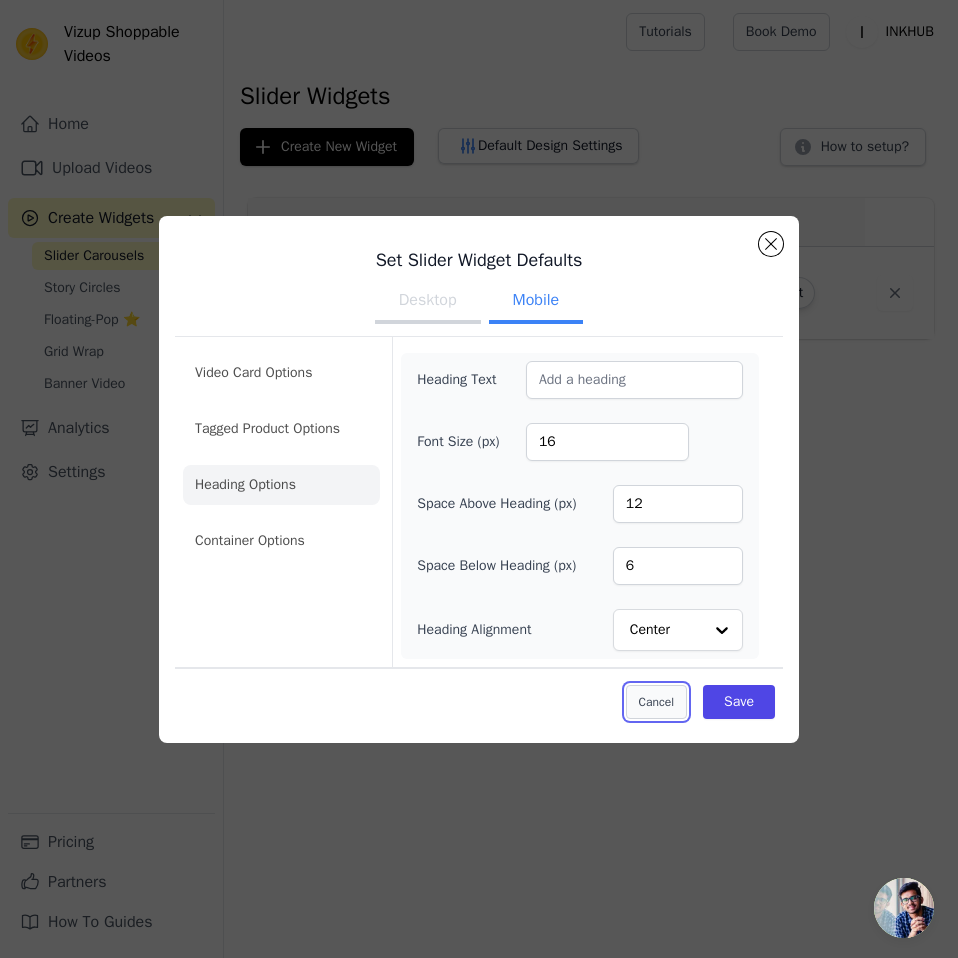 click on "Cancel" at bounding box center (656, 702) 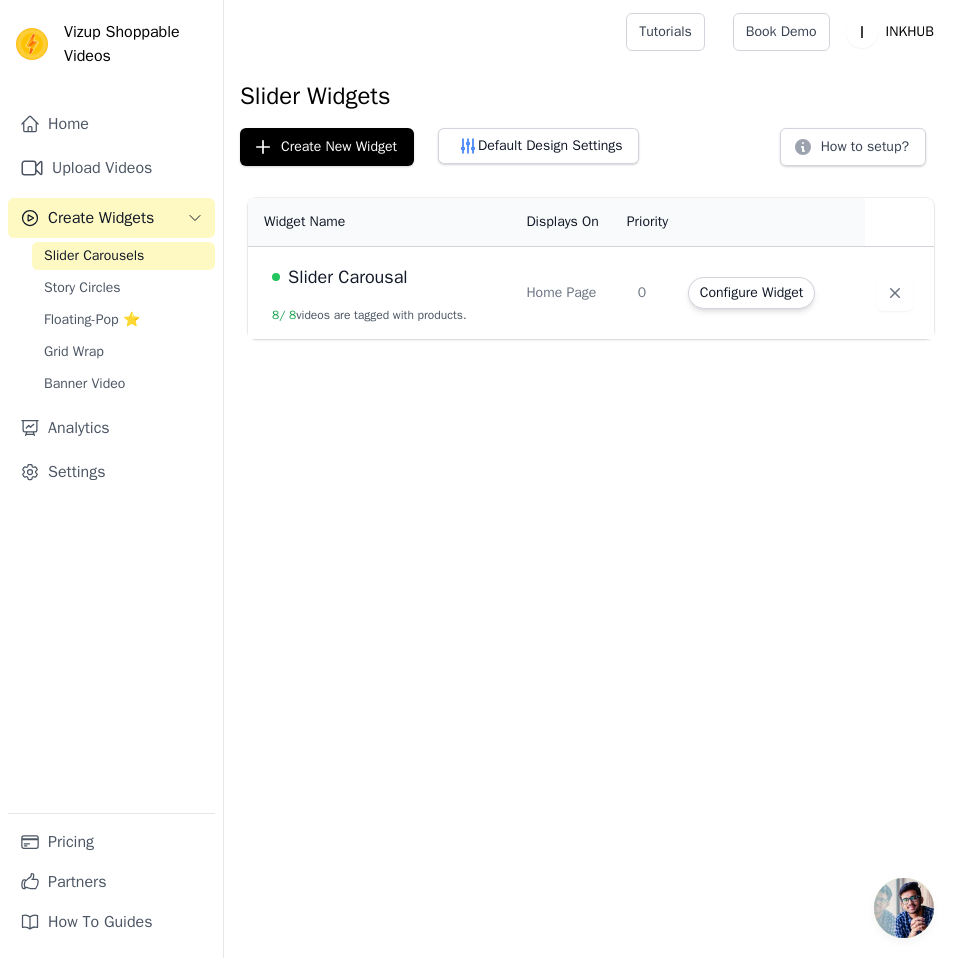 click on "Slider Carousal" at bounding box center [348, 277] 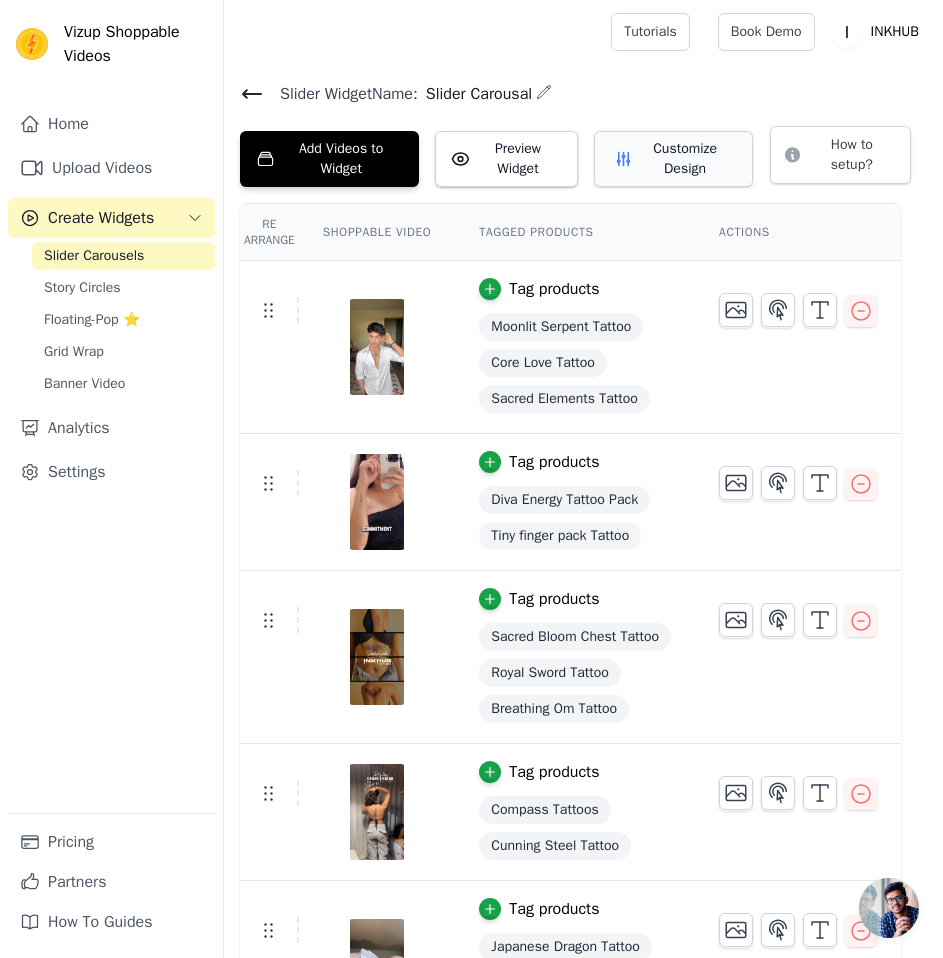 click on "Customize Design" at bounding box center [674, 159] 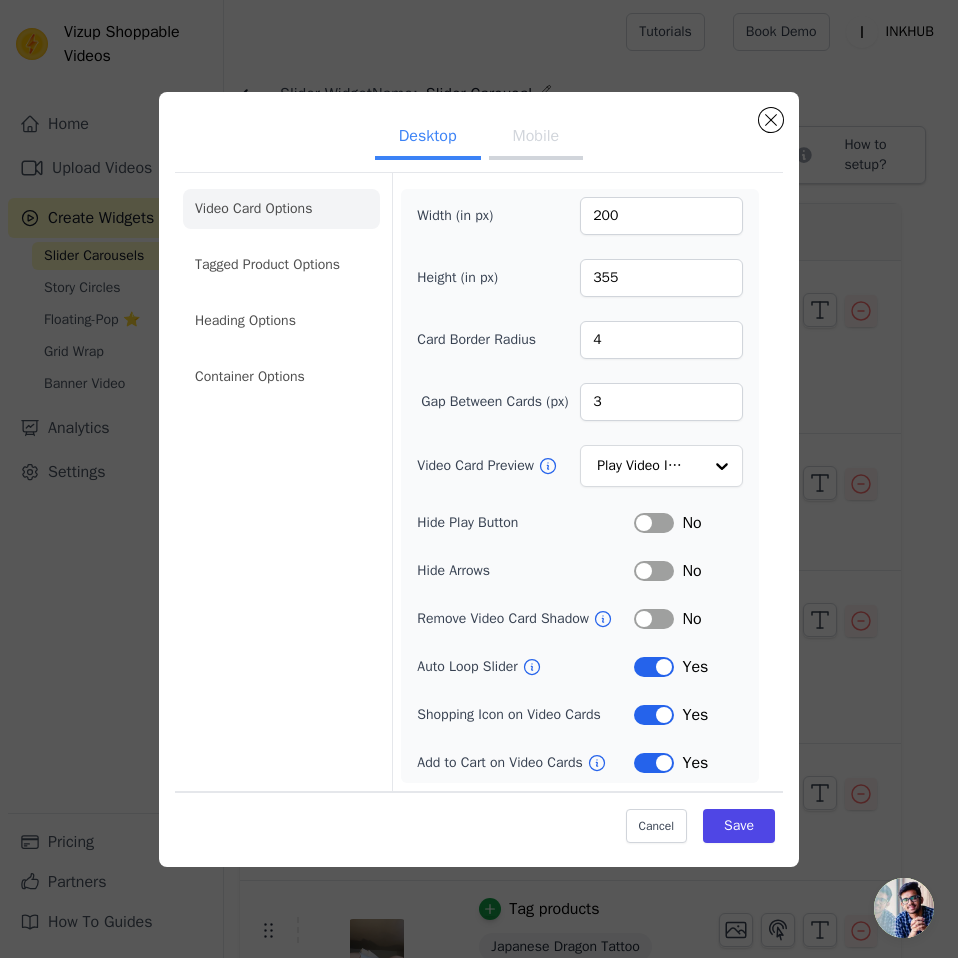 click on "Desktop Mobile" at bounding box center (479, 138) 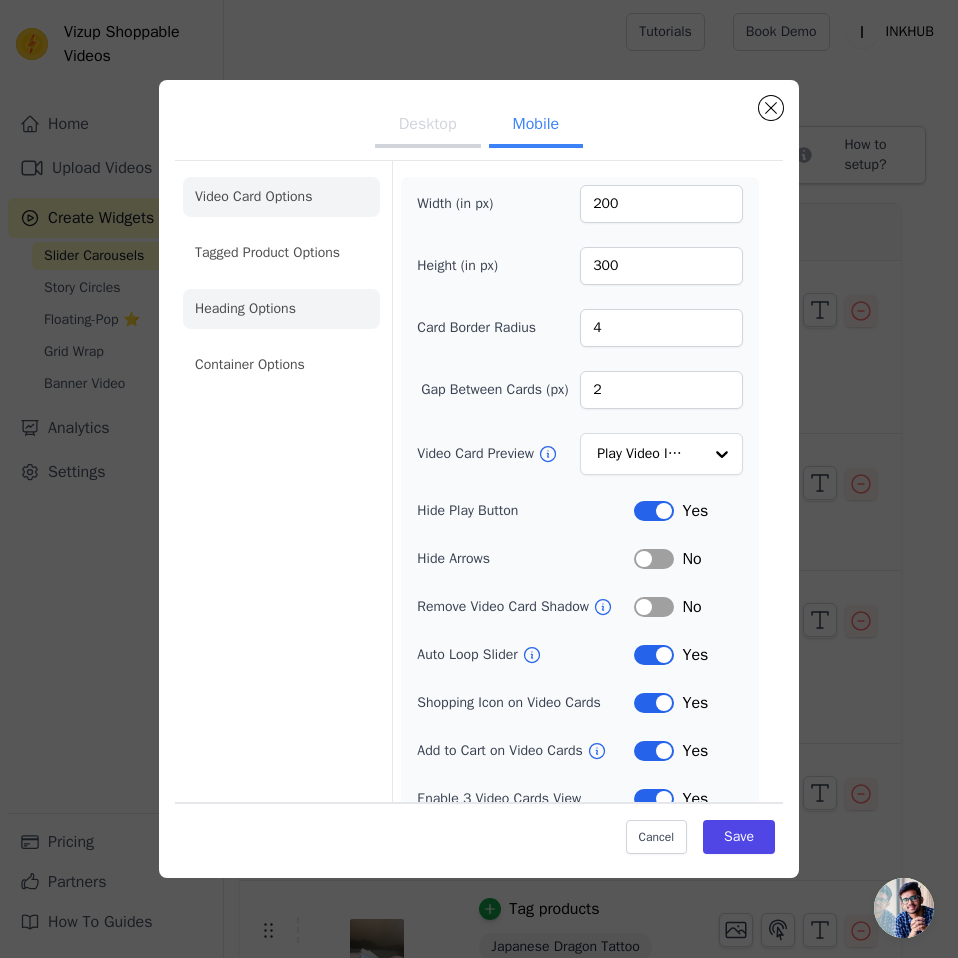 click on "Heading Options" 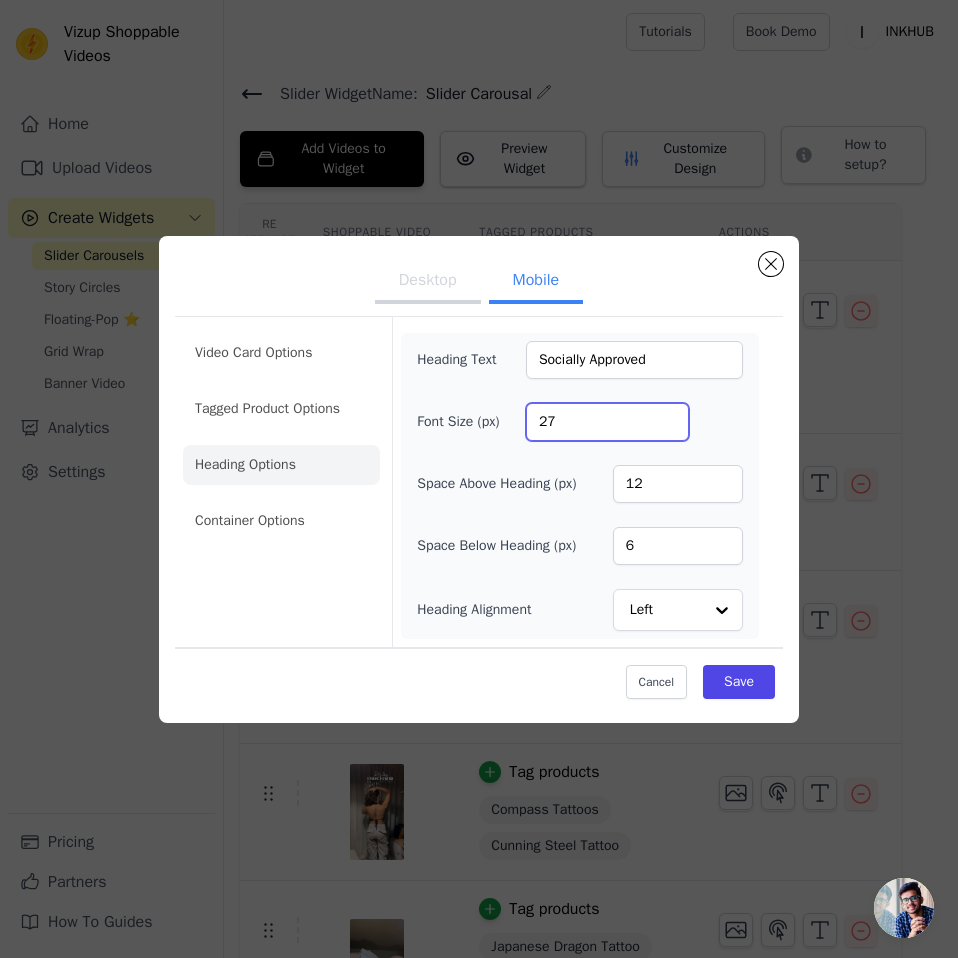click on "27" at bounding box center [607, 422] 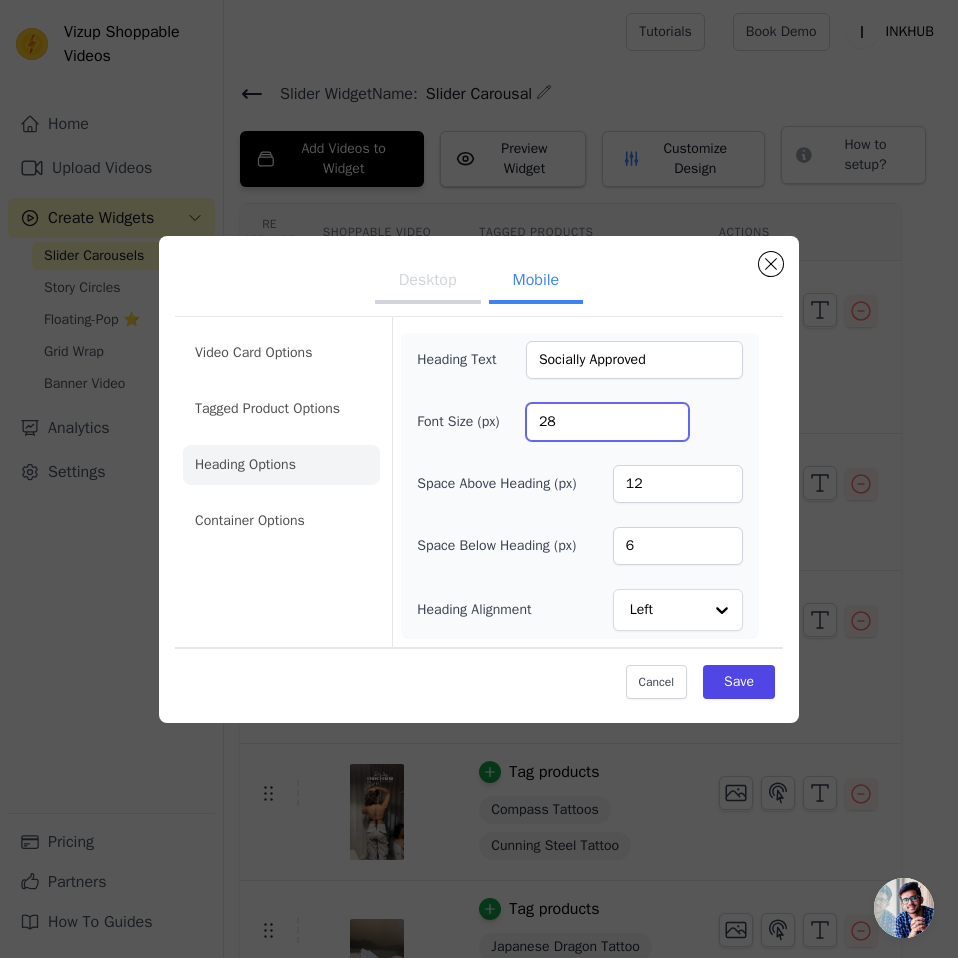 type on "28" 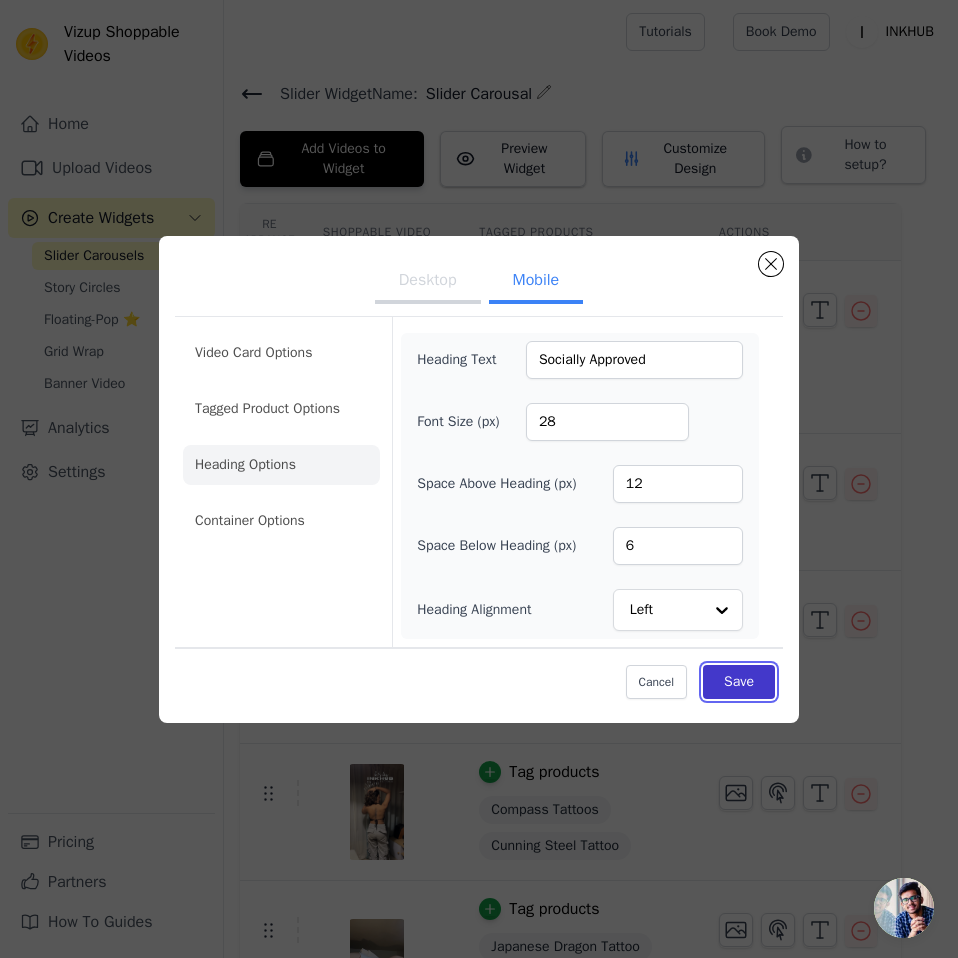 click on "Save" at bounding box center (739, 682) 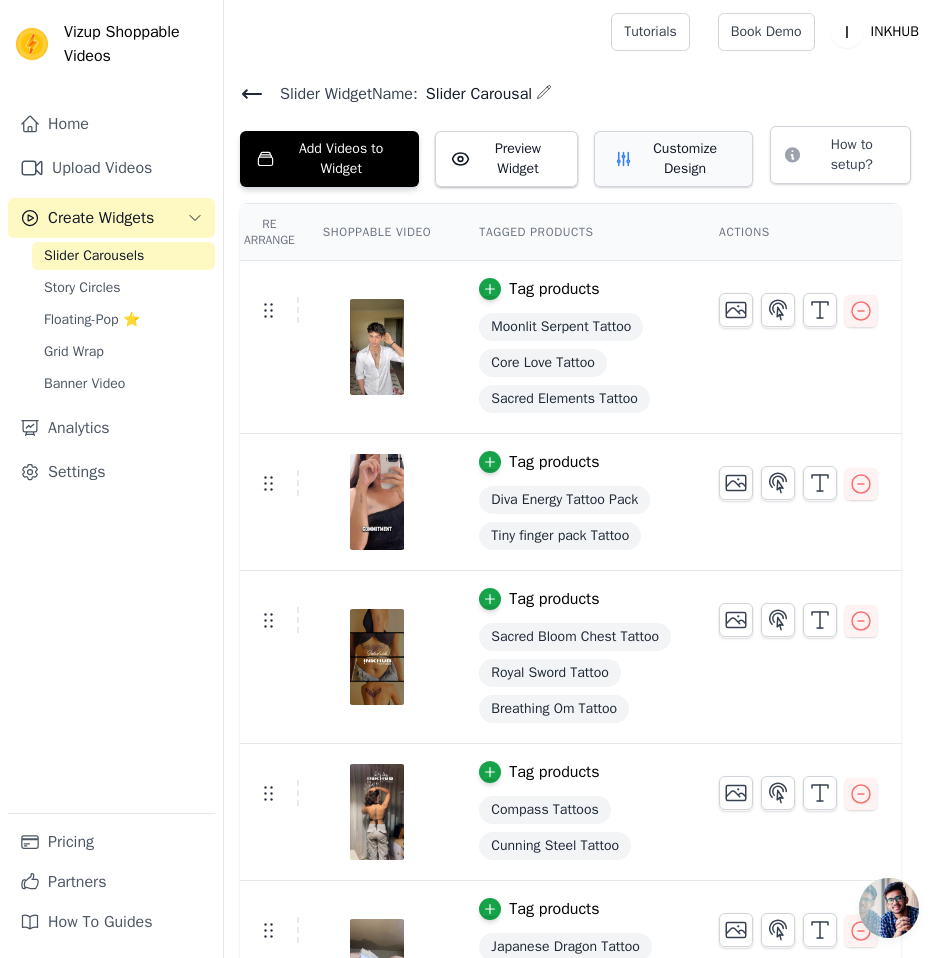 click on "Customize Design" at bounding box center [674, 159] 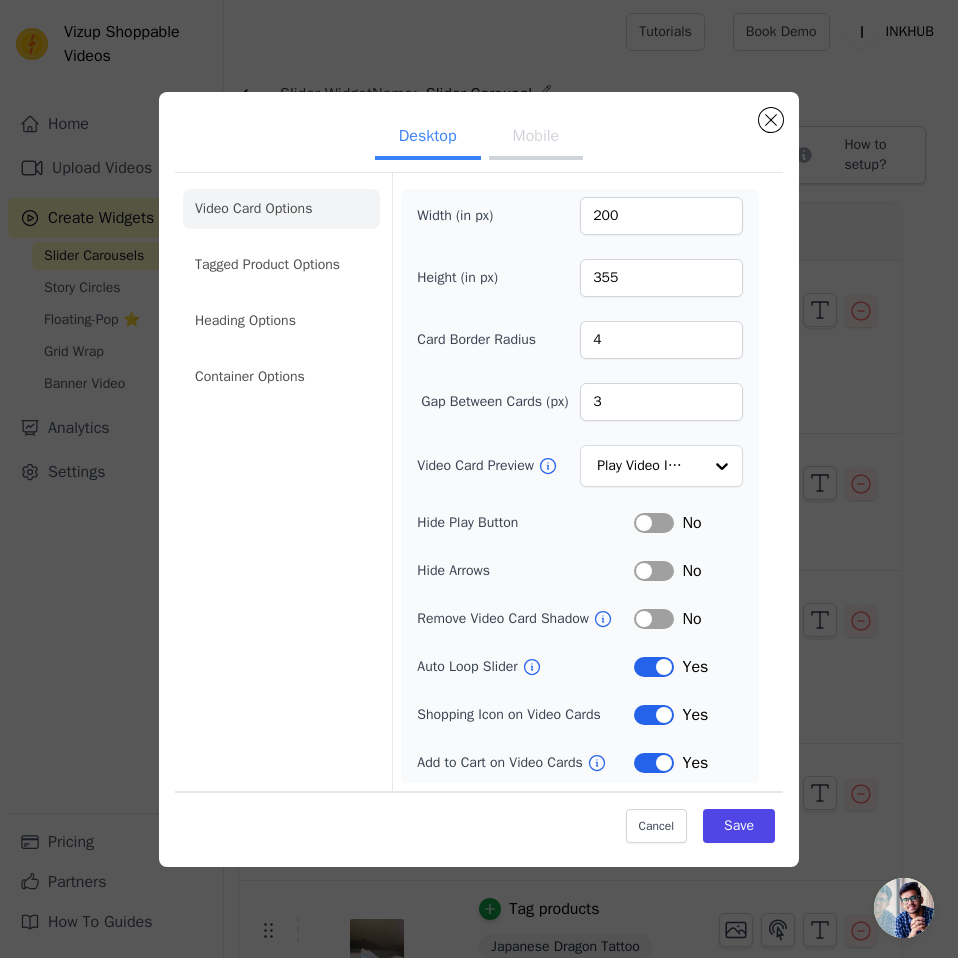 click on "Mobile" at bounding box center [536, 138] 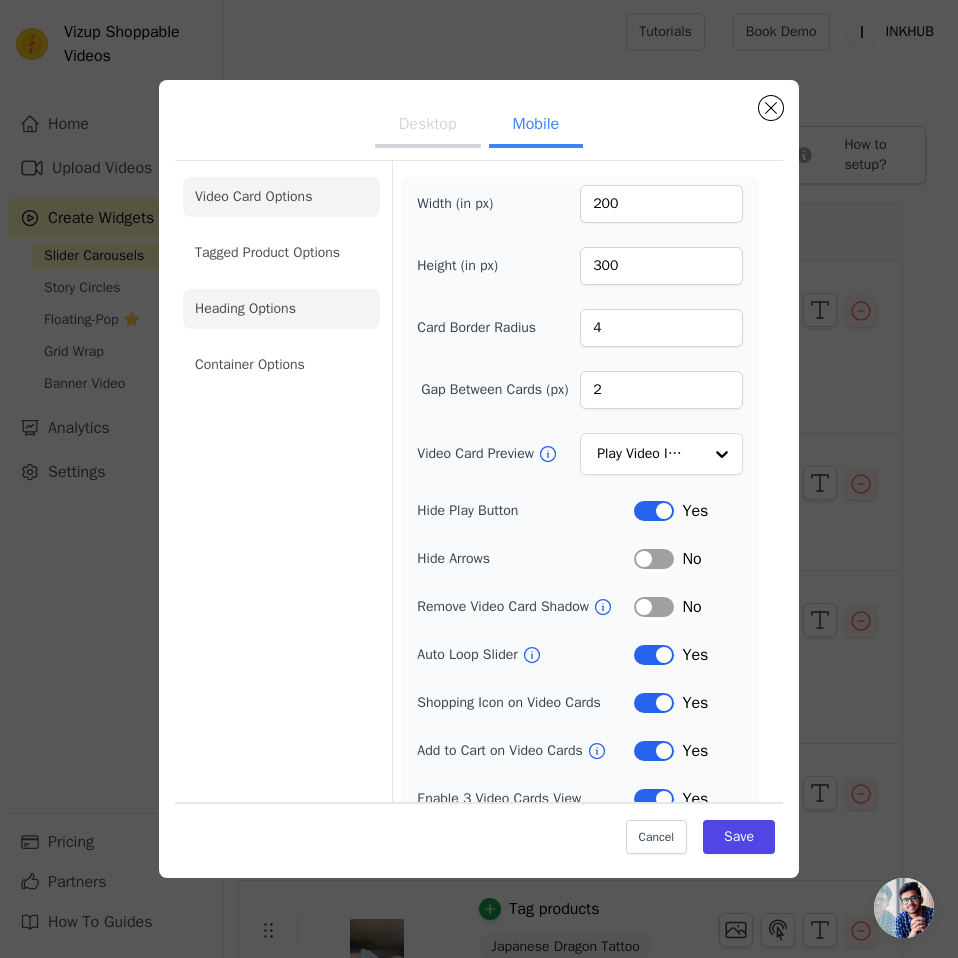 click on "Heading Options" 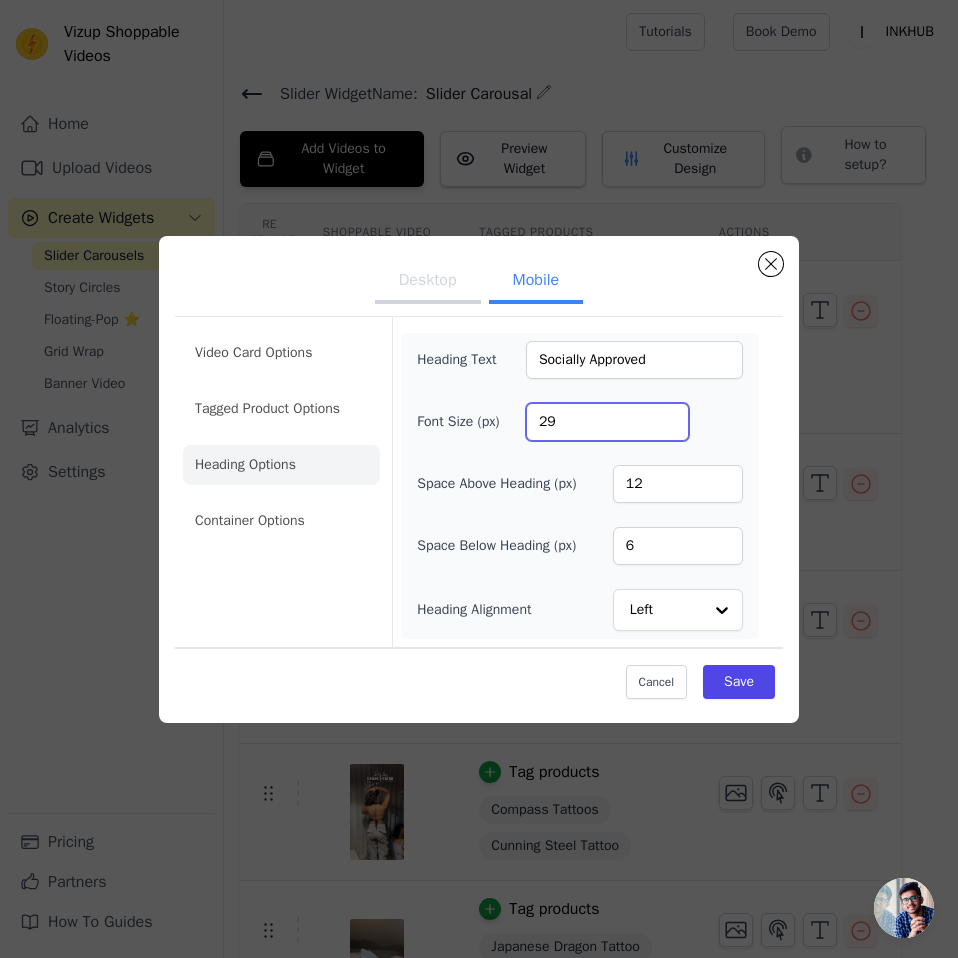 click on "29" at bounding box center [607, 422] 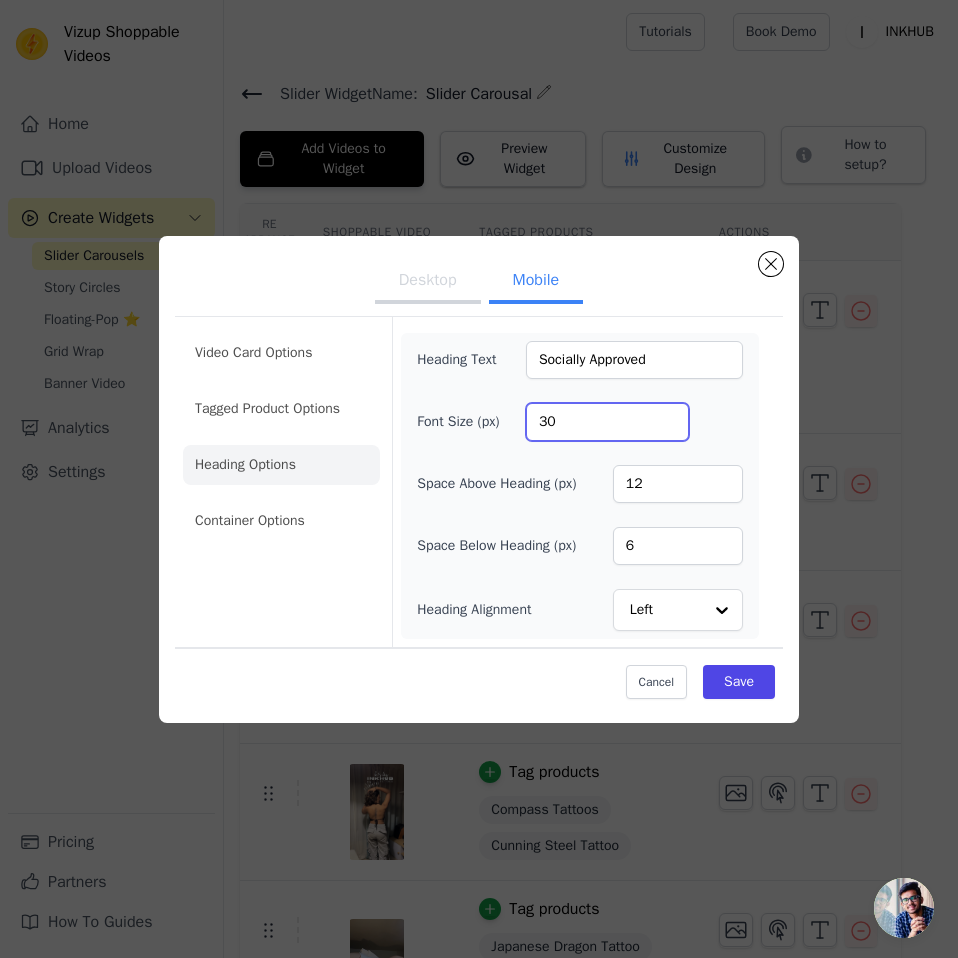 type on "30" 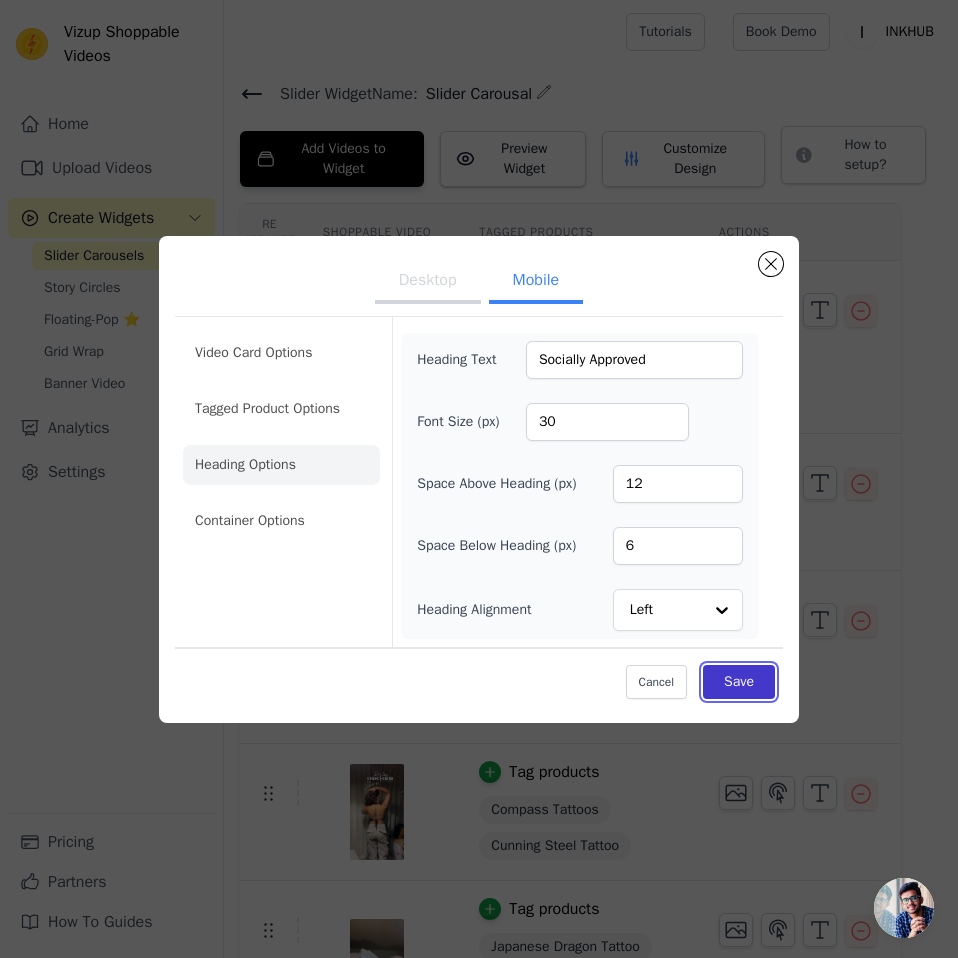 click on "Save" at bounding box center [739, 682] 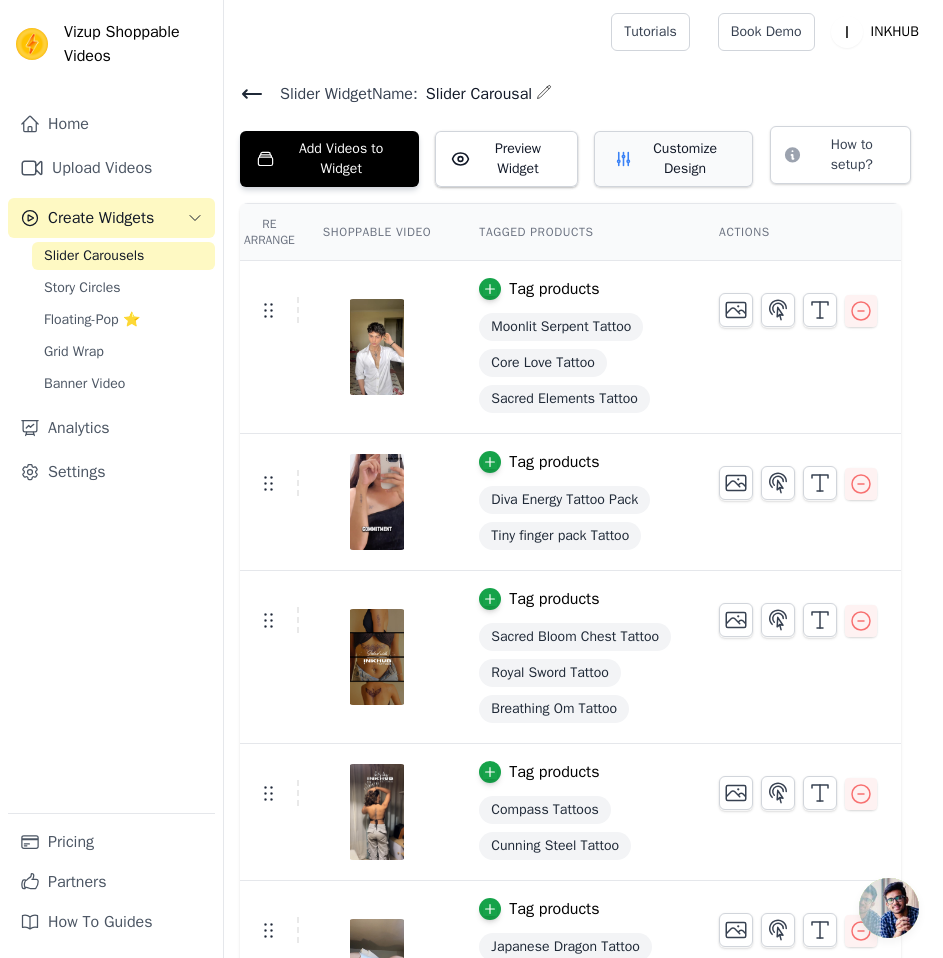click on "Customize Design" at bounding box center [674, 159] 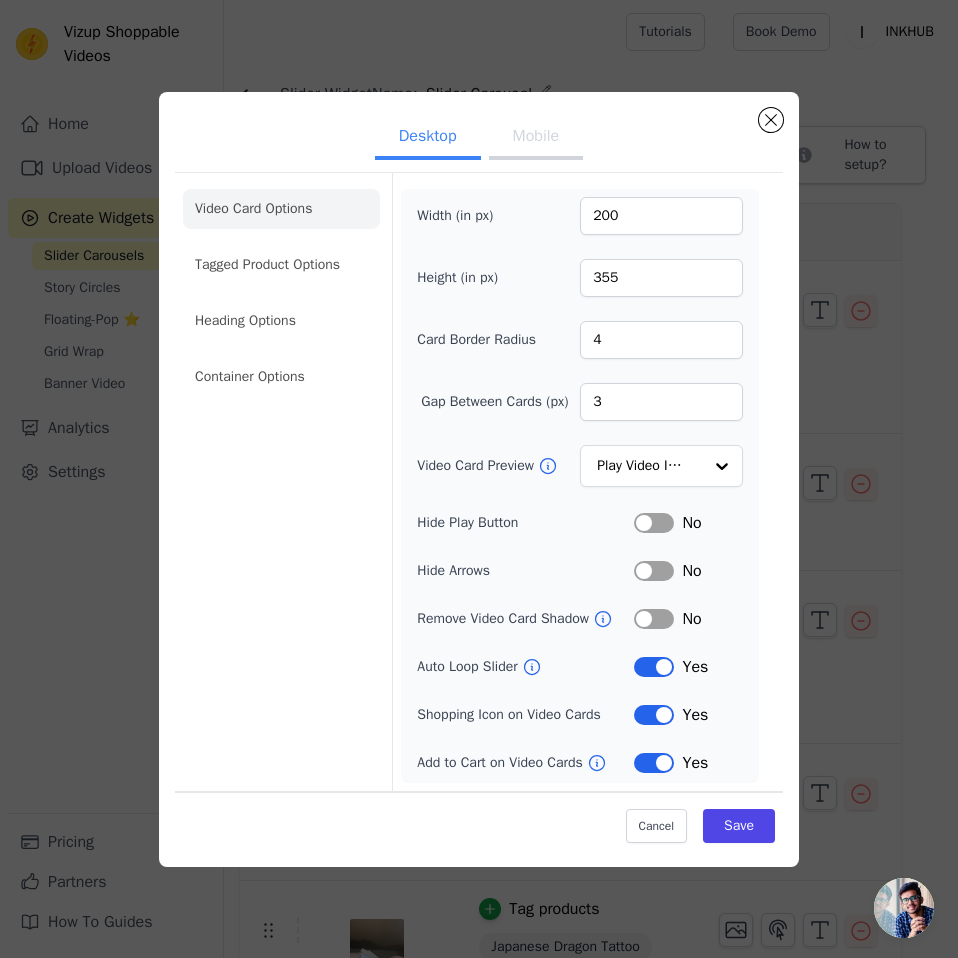 click on "Mobile" at bounding box center (536, 138) 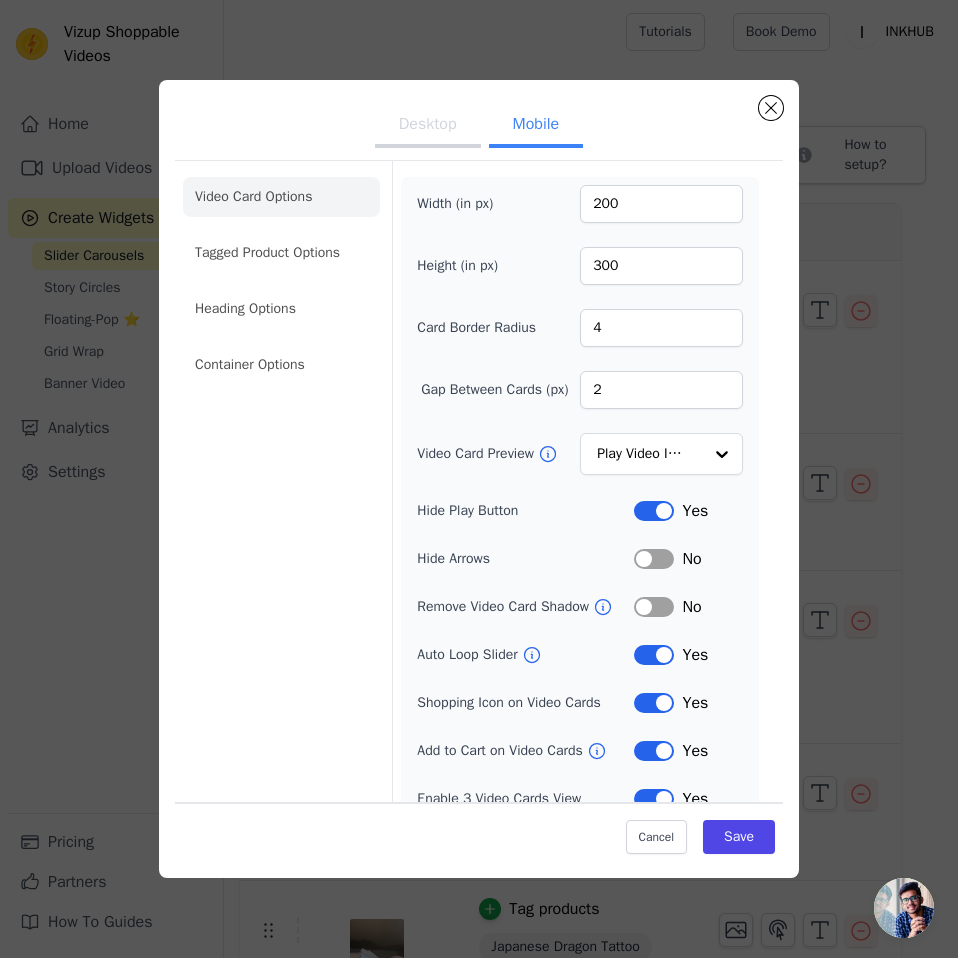 click on "Heading Options" 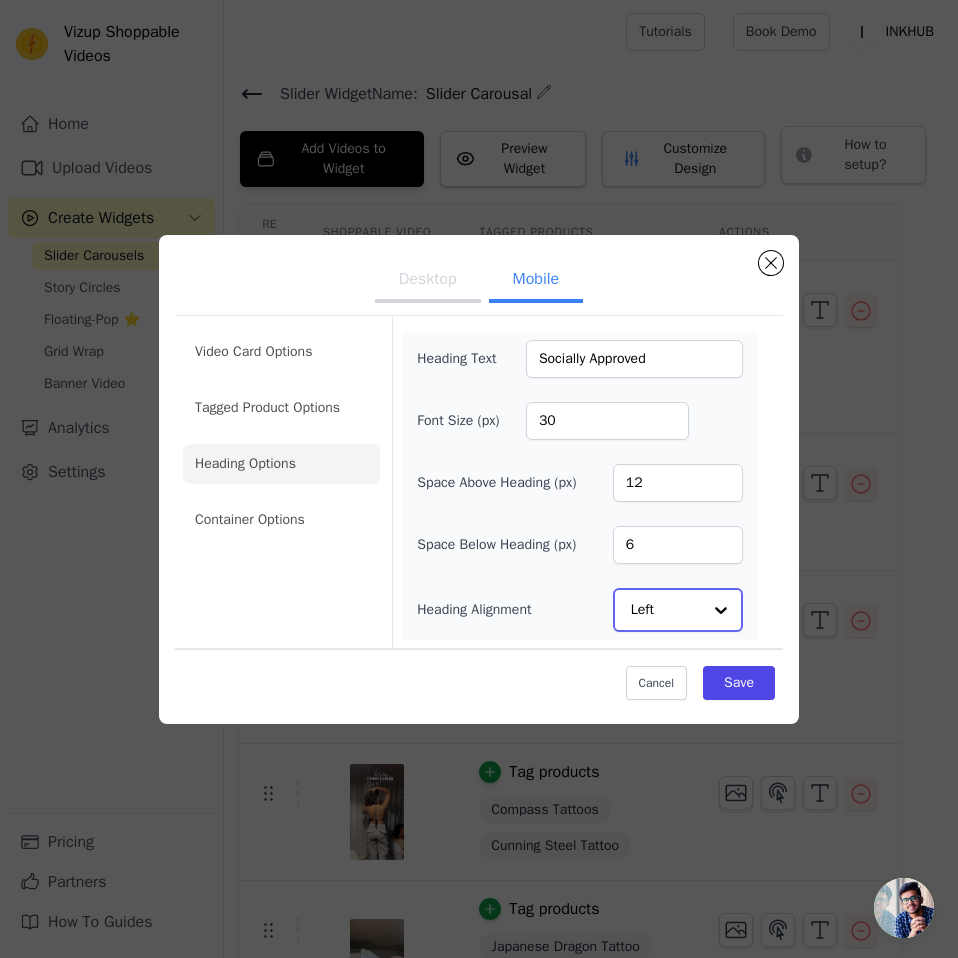 click on "Heading Alignment" 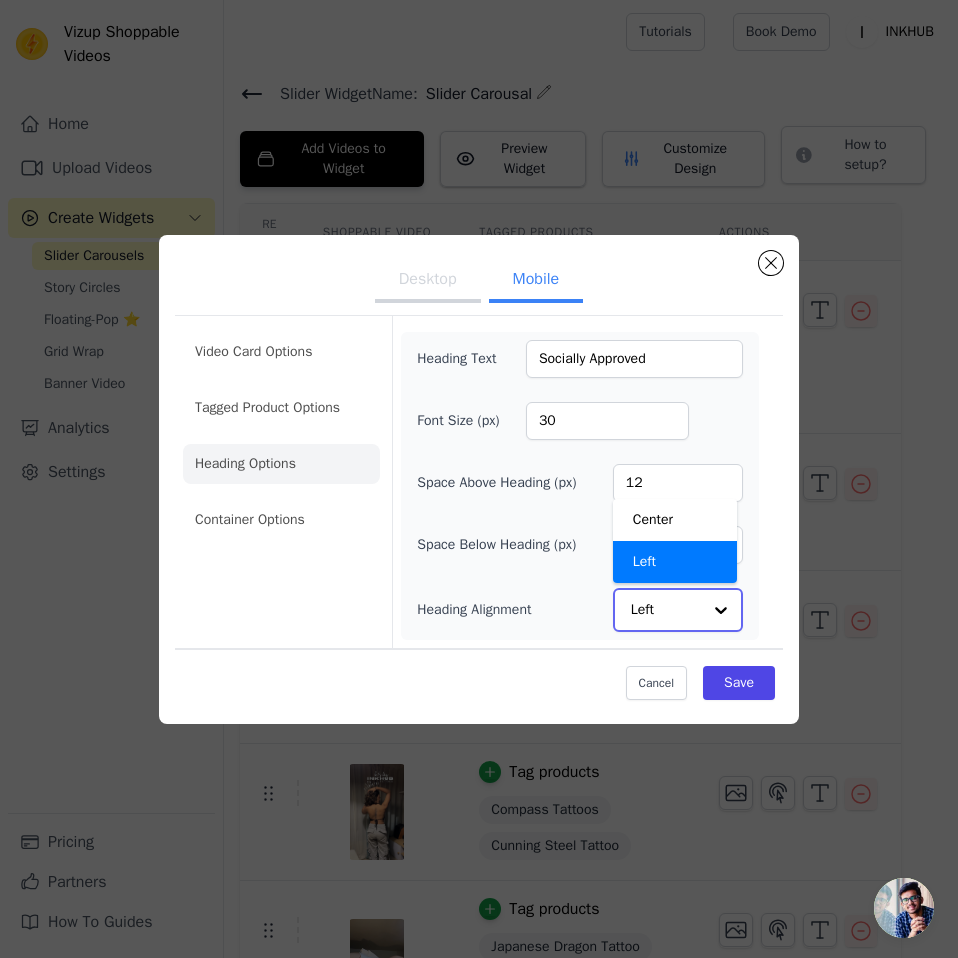 scroll, scrollTop: 0, scrollLeft: 0, axis: both 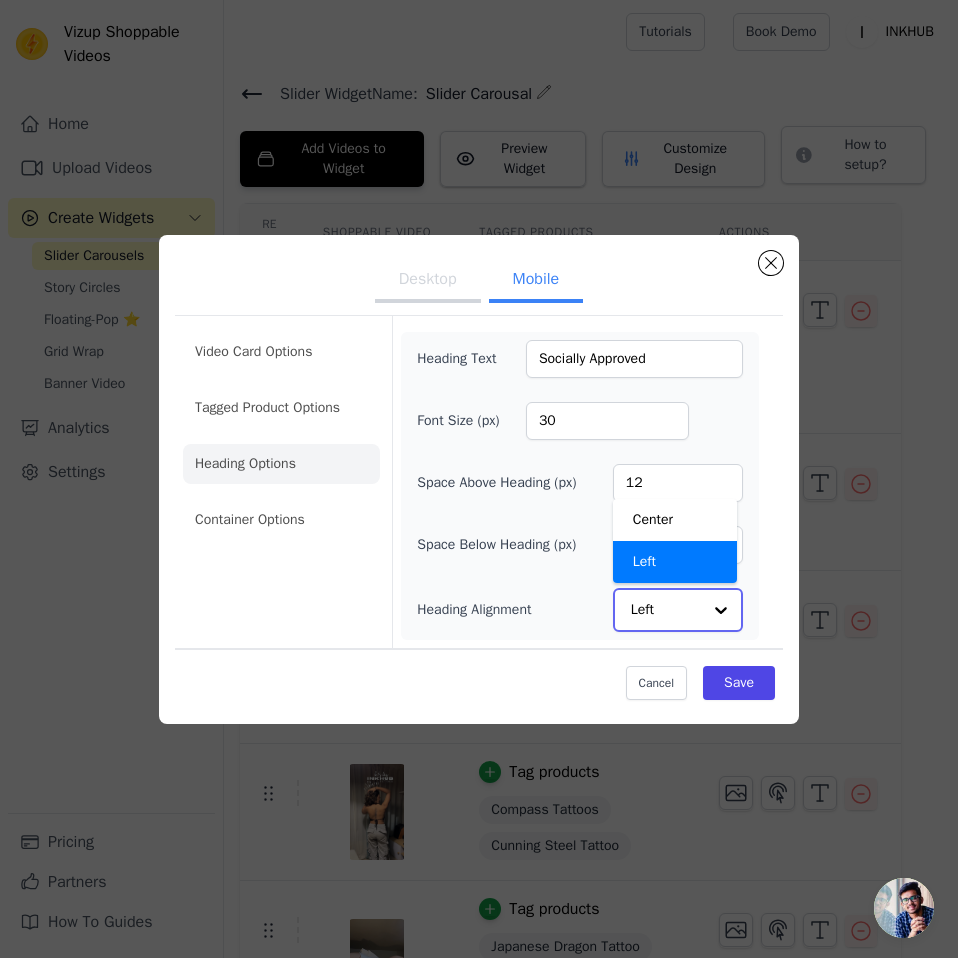 click on "Left" at bounding box center (675, 562) 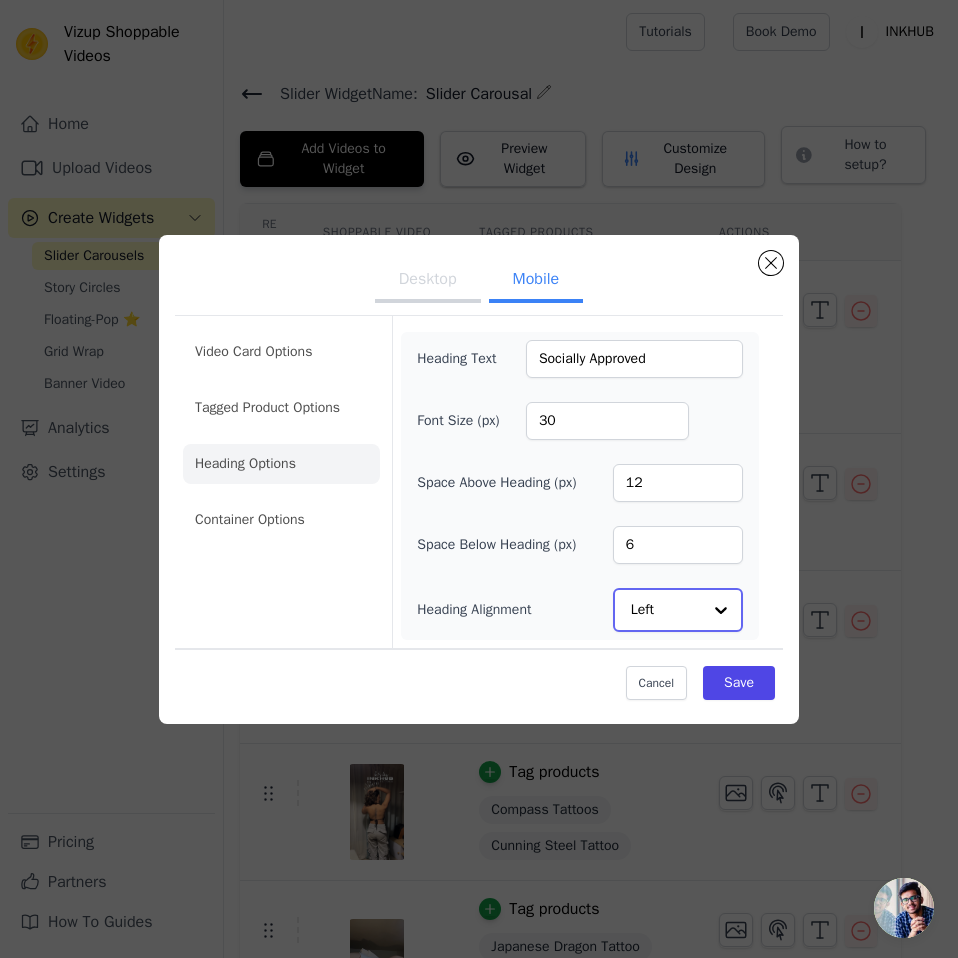 click on "Heading Alignment" 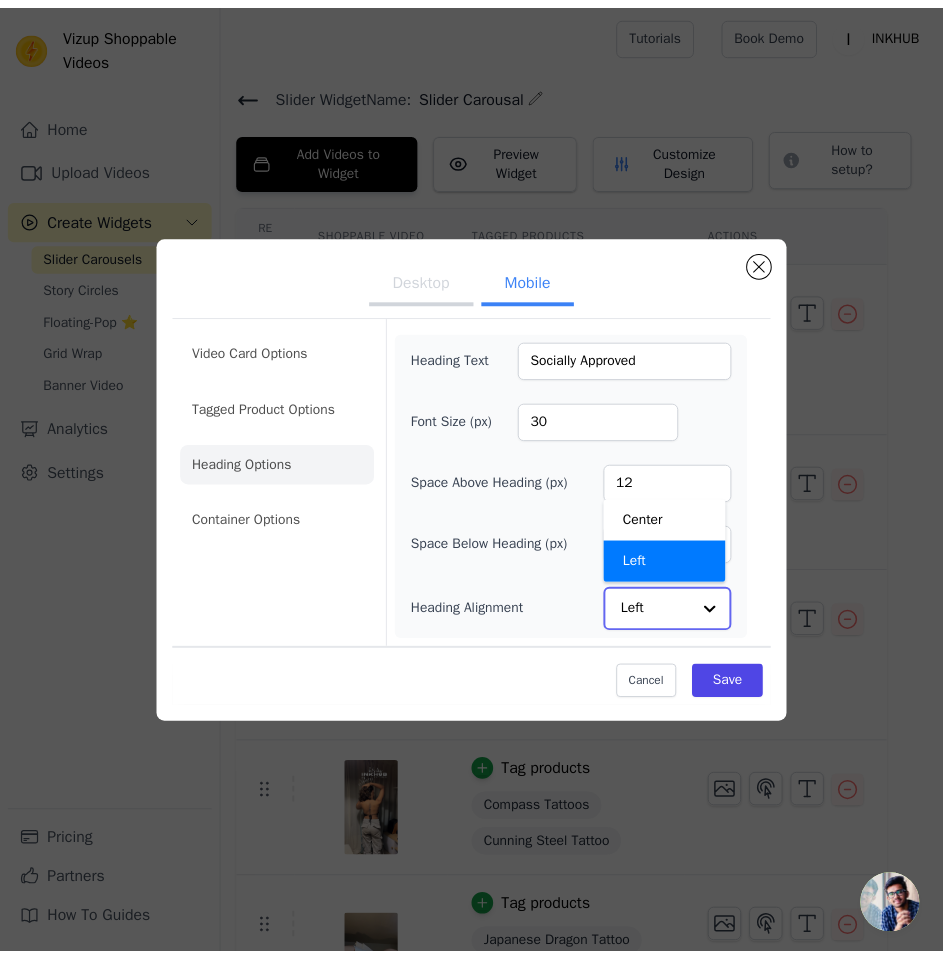 scroll, scrollTop: 0, scrollLeft: 0, axis: both 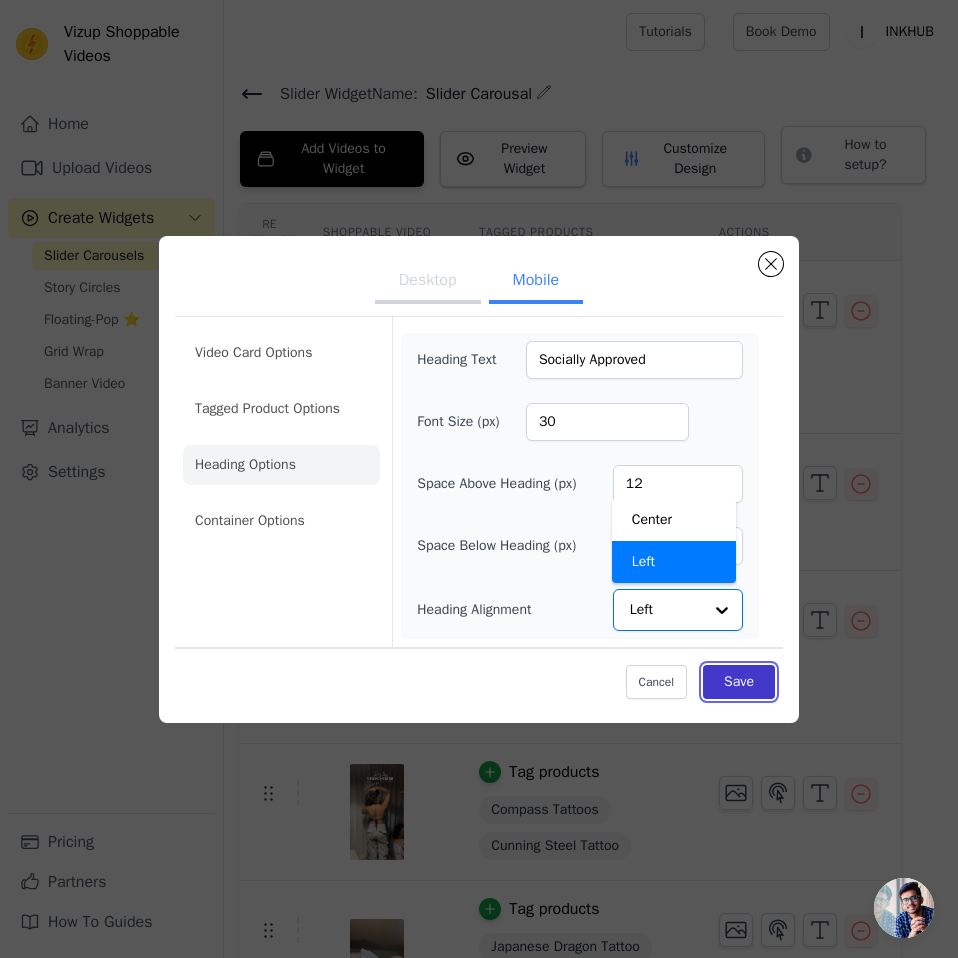 click on "Save" at bounding box center (739, 682) 